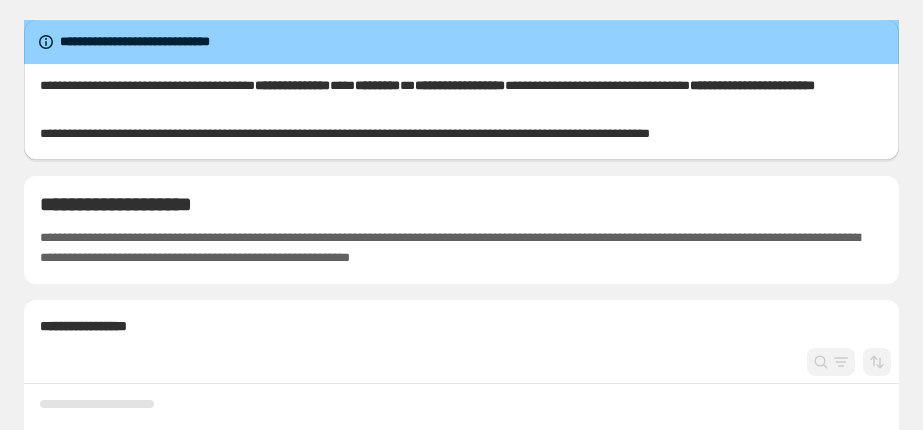 scroll, scrollTop: 0, scrollLeft: 0, axis: both 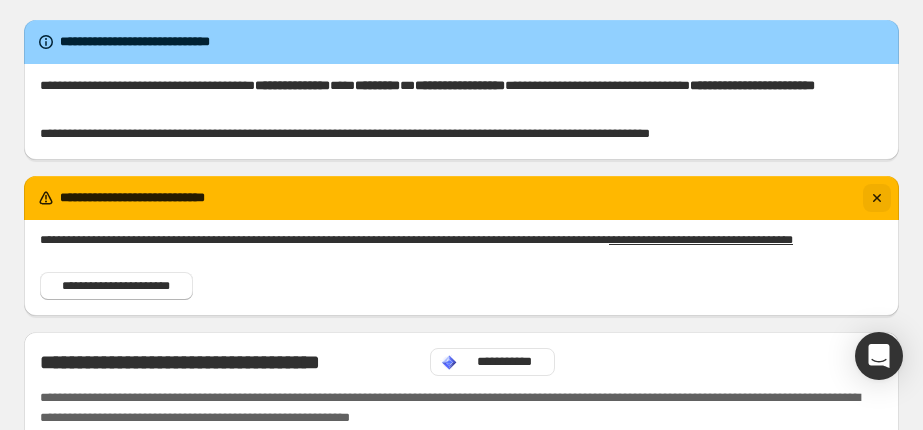 click at bounding box center (877, 198) 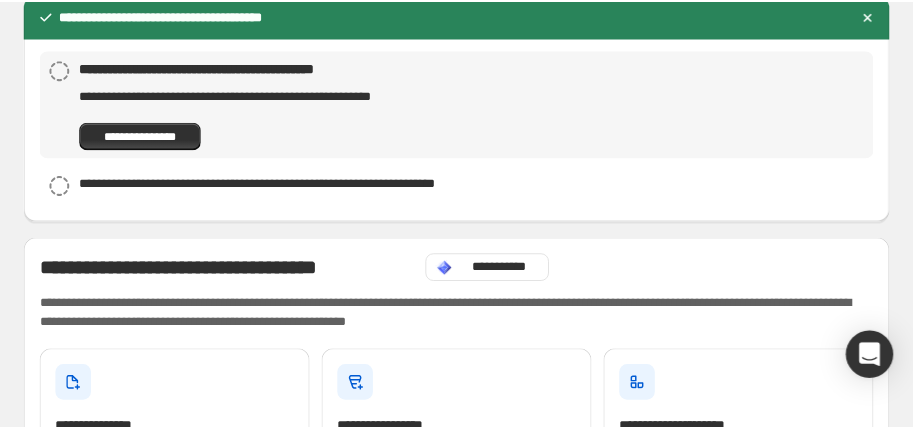 scroll, scrollTop: 400, scrollLeft: 0, axis: vertical 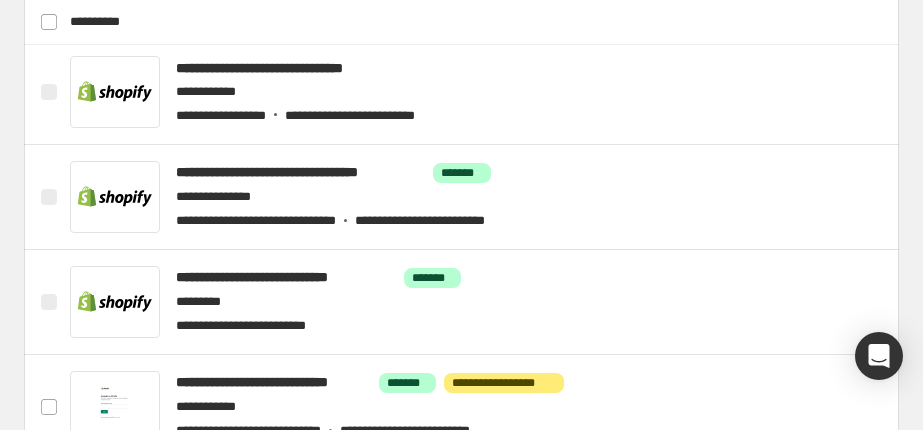click on "**********" at bounding box center [463, 22] 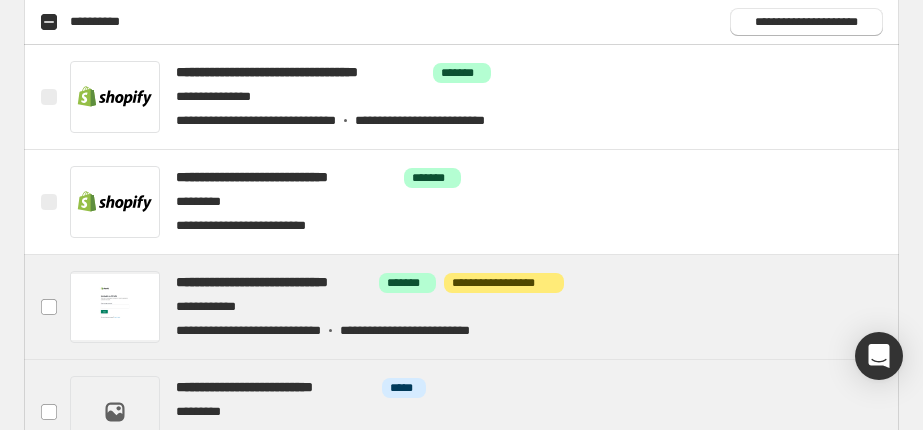 scroll, scrollTop: 1000, scrollLeft: 0, axis: vertical 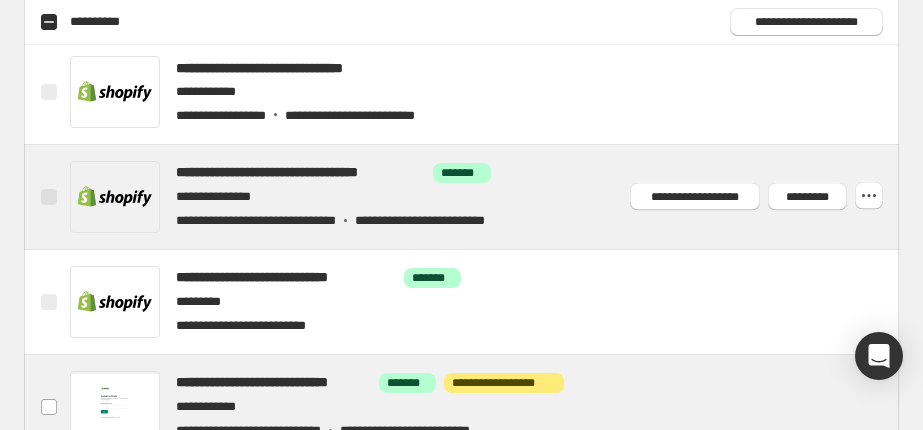 click at bounding box center (49, 197) 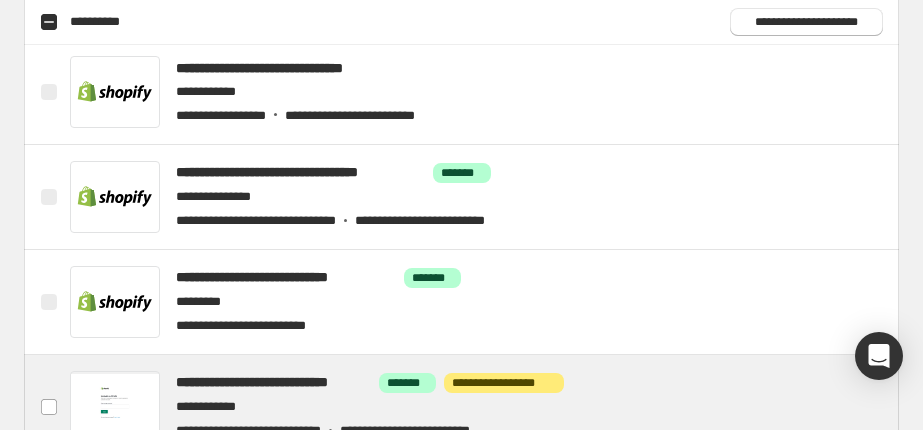 click on "**********" at bounding box center (87, 22) 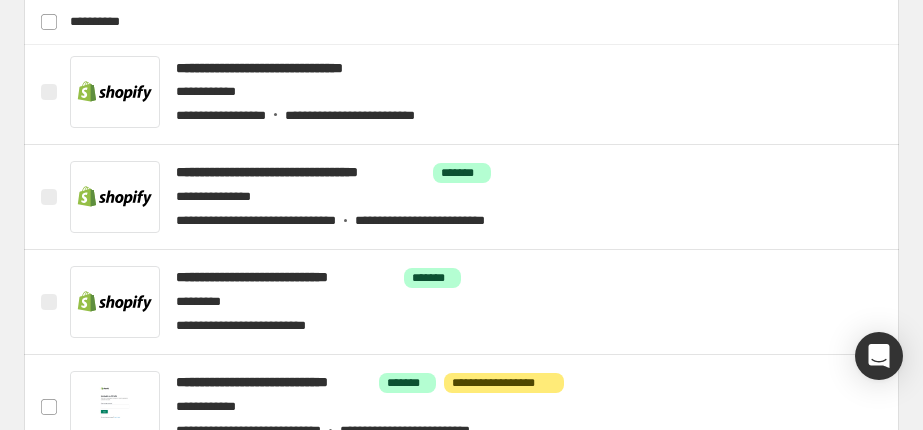 click on "**********" at bounding box center (478, 22) 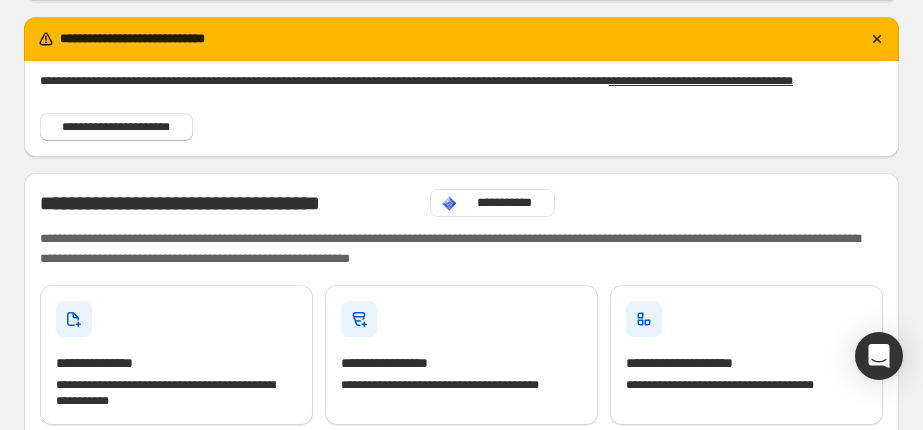 scroll, scrollTop: 0, scrollLeft: 0, axis: both 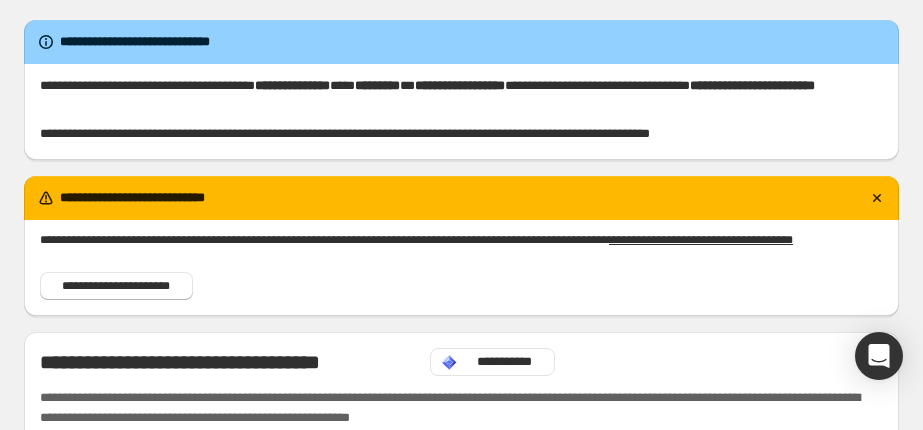 click on "**********" at bounding box center [461, 266] 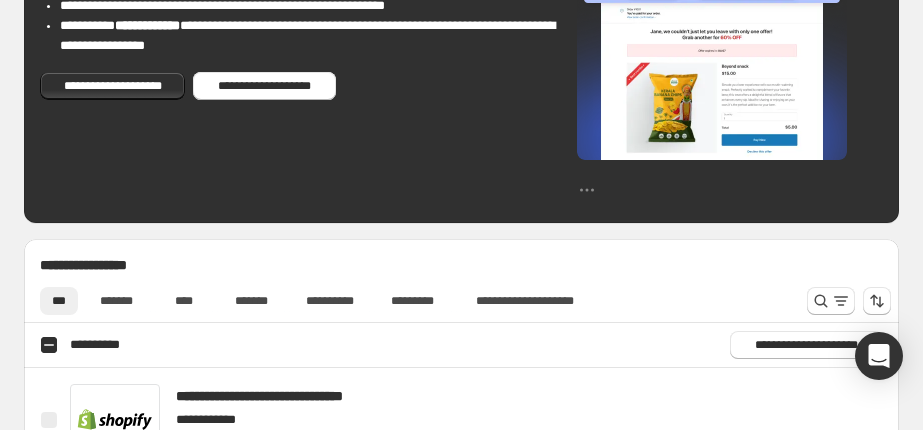 scroll, scrollTop: 667, scrollLeft: 0, axis: vertical 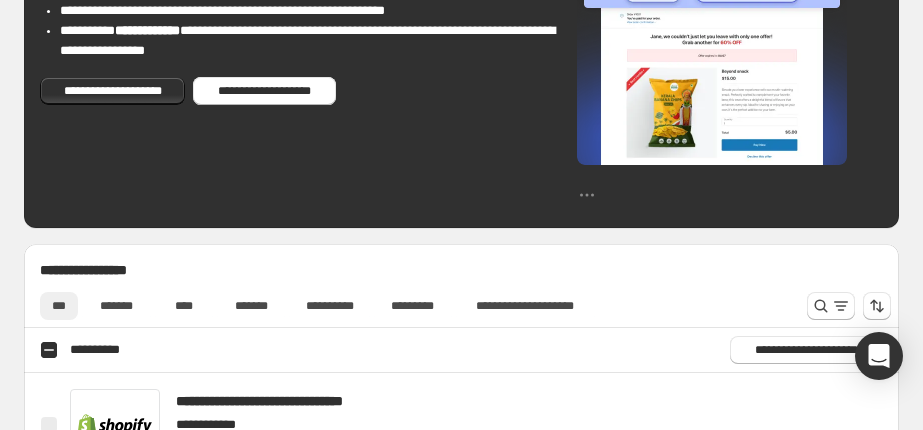 click on "***" at bounding box center (59, 306) 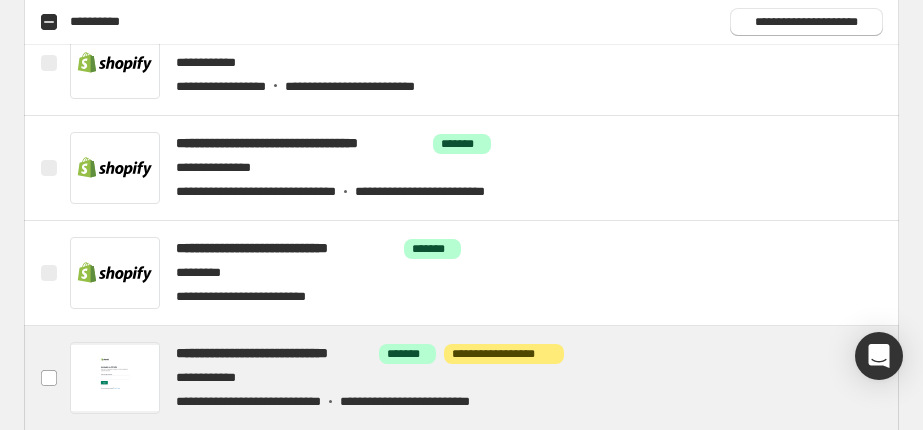 scroll, scrollTop: 867, scrollLeft: 0, axis: vertical 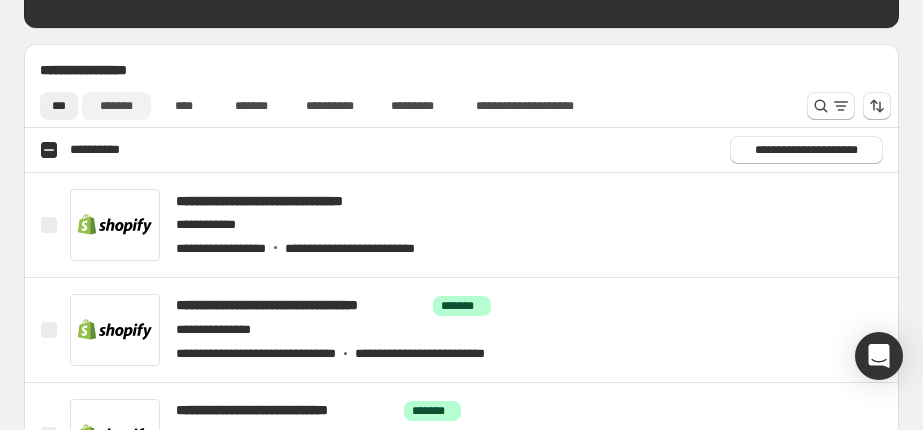 click on "*******" at bounding box center [116, 106] 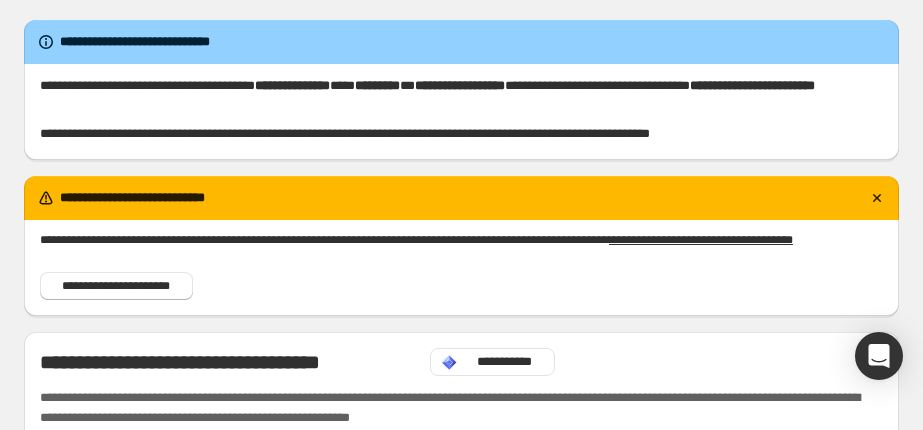 scroll, scrollTop: 0, scrollLeft: 0, axis: both 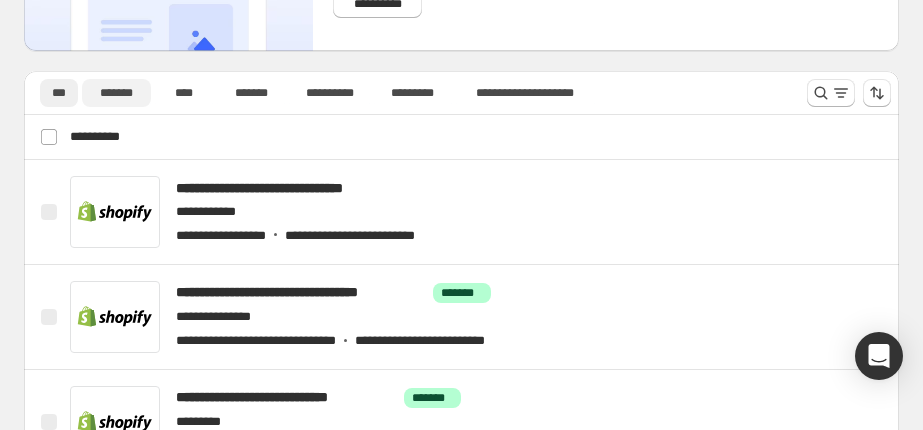 click on "*******" at bounding box center (116, 93) 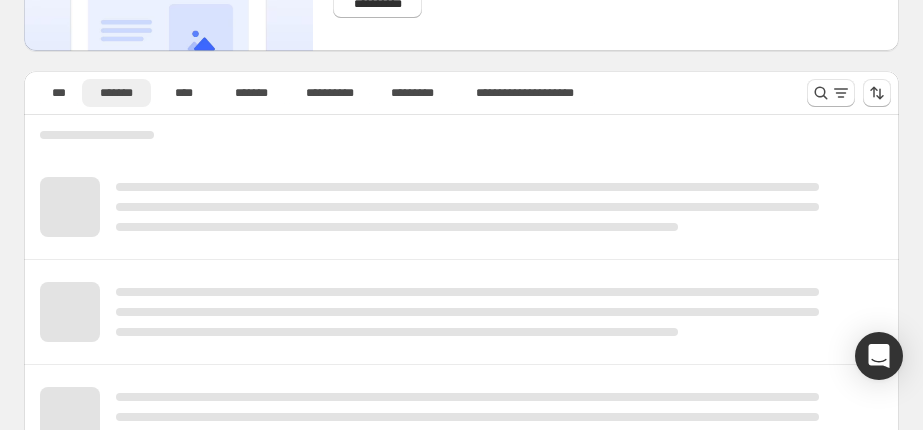 scroll, scrollTop: 97, scrollLeft: 0, axis: vertical 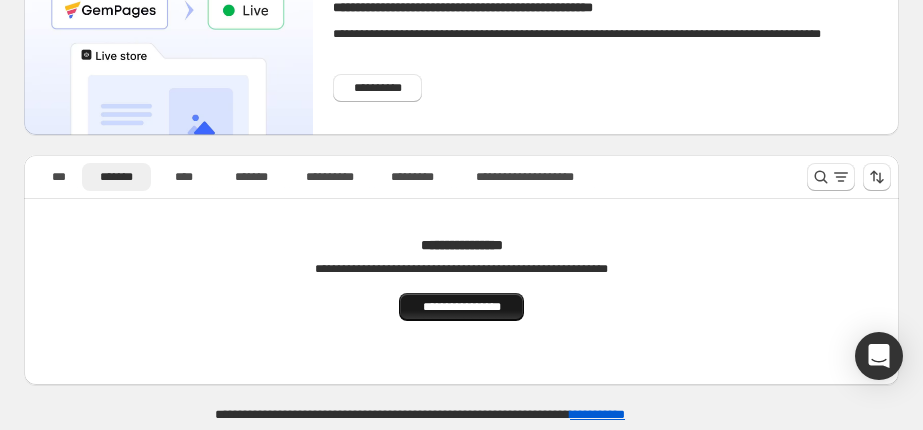 click on "**********" at bounding box center [461, 307] 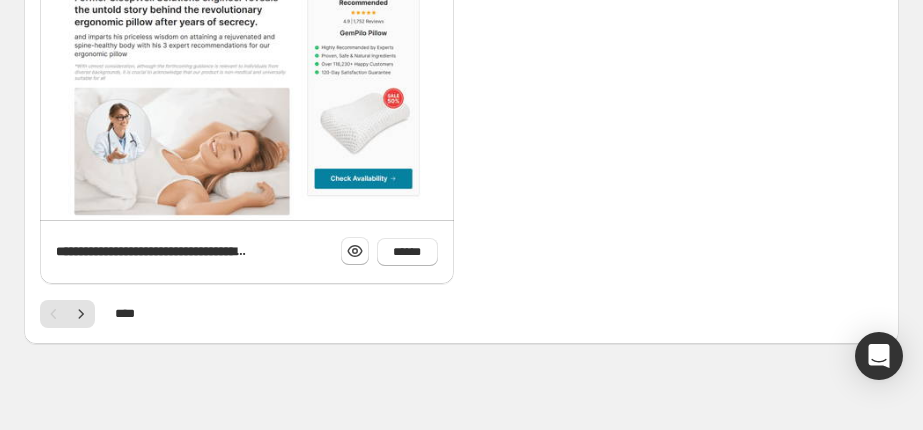 scroll, scrollTop: 1687, scrollLeft: 0, axis: vertical 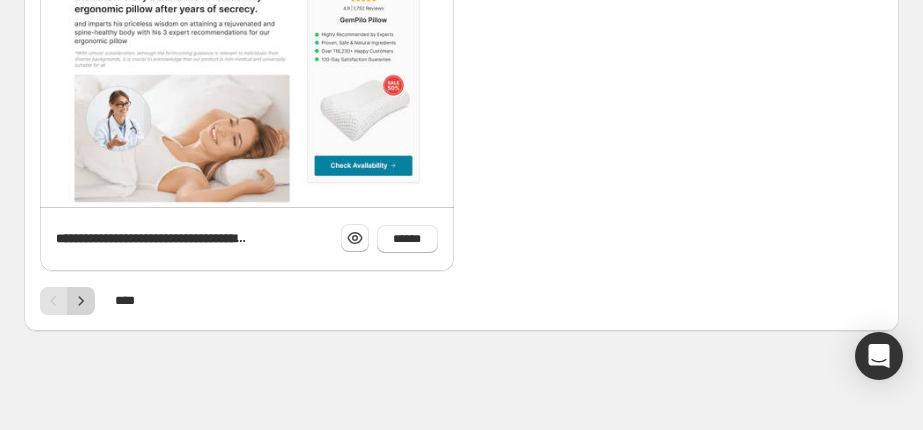 click 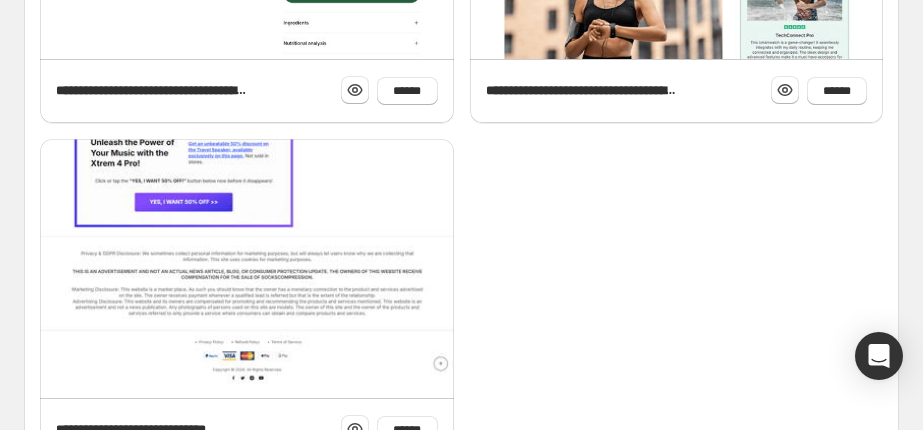 scroll, scrollTop: 1687, scrollLeft: 0, axis: vertical 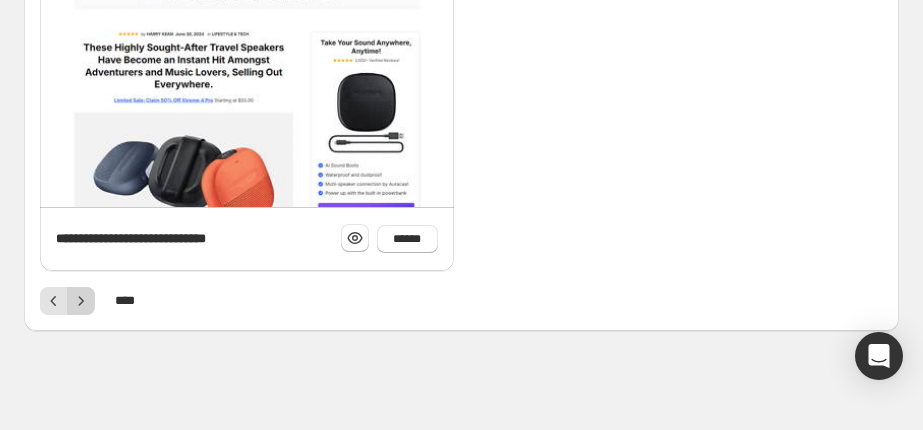 click 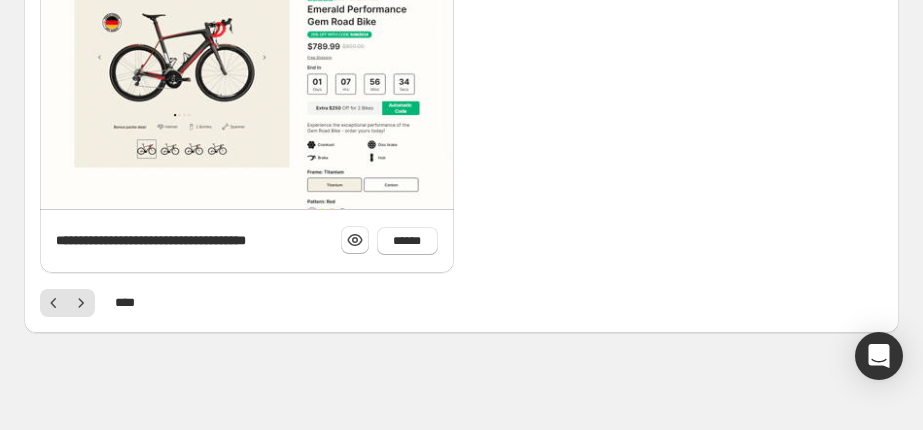 scroll, scrollTop: 1687, scrollLeft: 0, axis: vertical 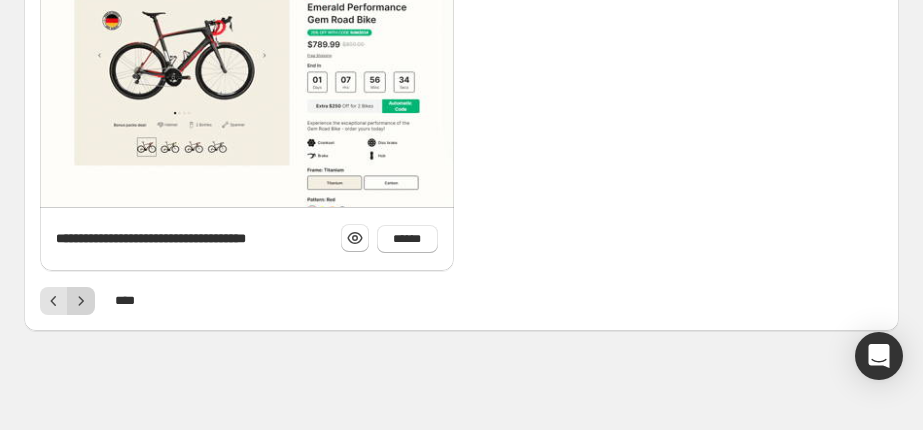 click 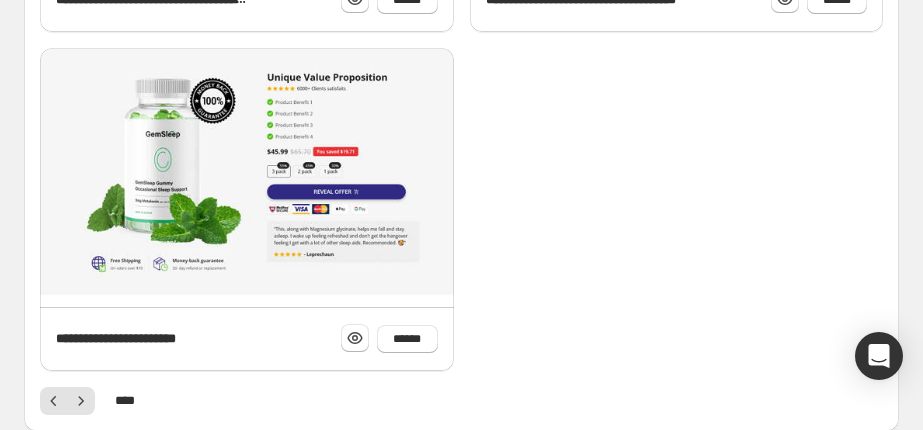 scroll, scrollTop: 1687, scrollLeft: 0, axis: vertical 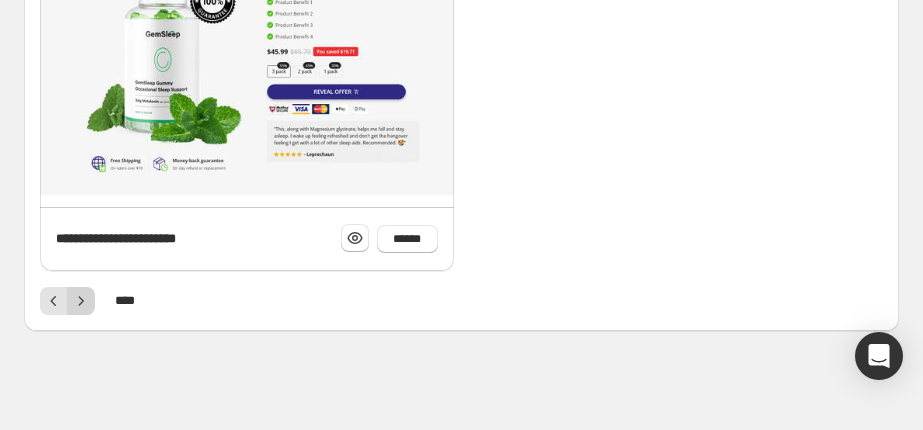click 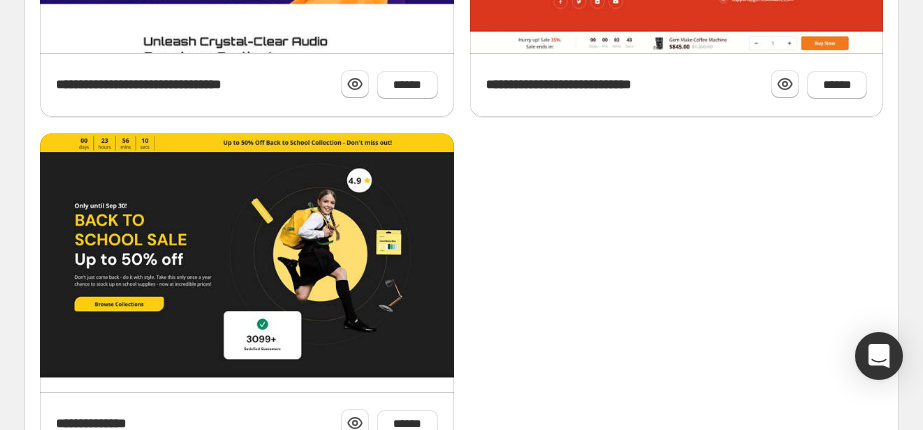 scroll, scrollTop: 1687, scrollLeft: 0, axis: vertical 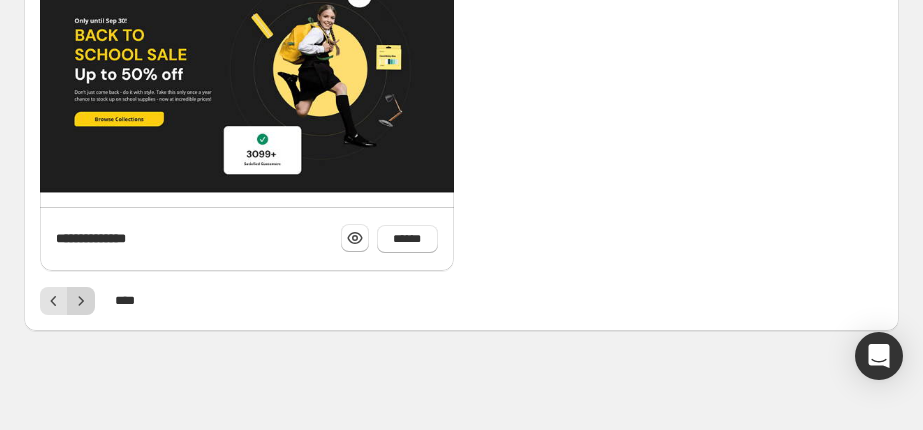 click 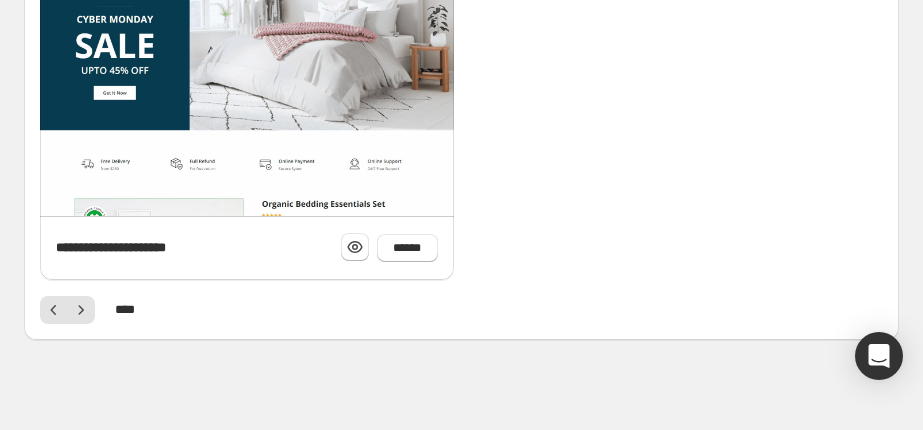scroll, scrollTop: 1687, scrollLeft: 0, axis: vertical 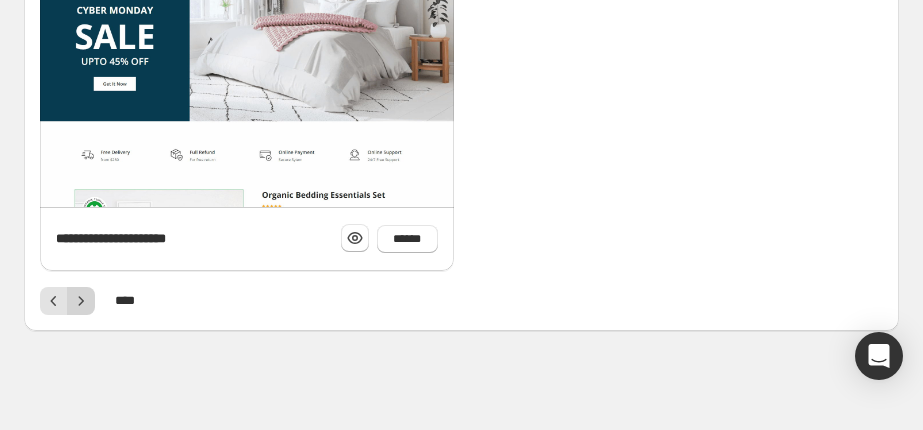 click 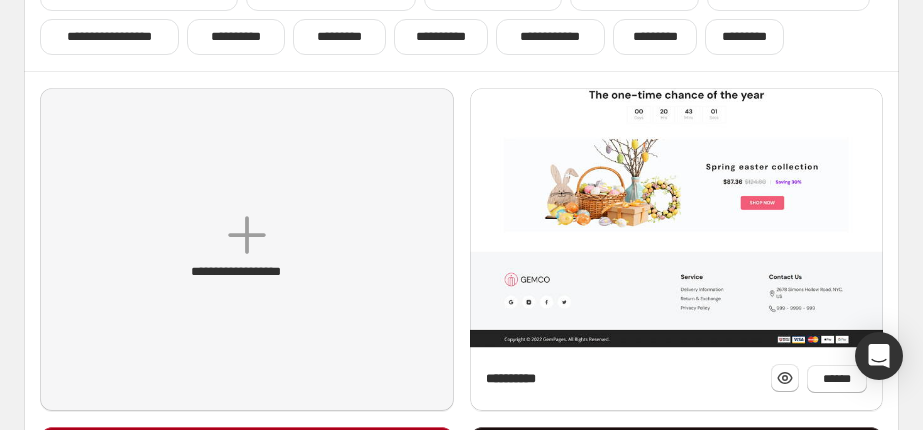 scroll, scrollTop: 200, scrollLeft: 0, axis: vertical 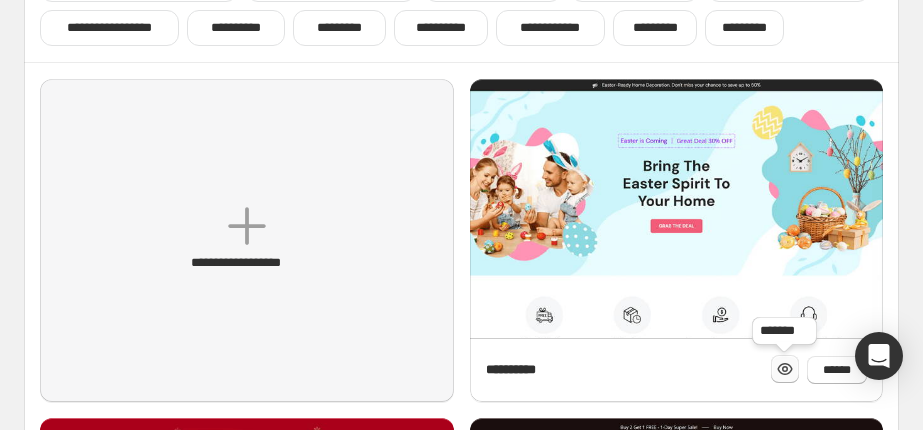 click 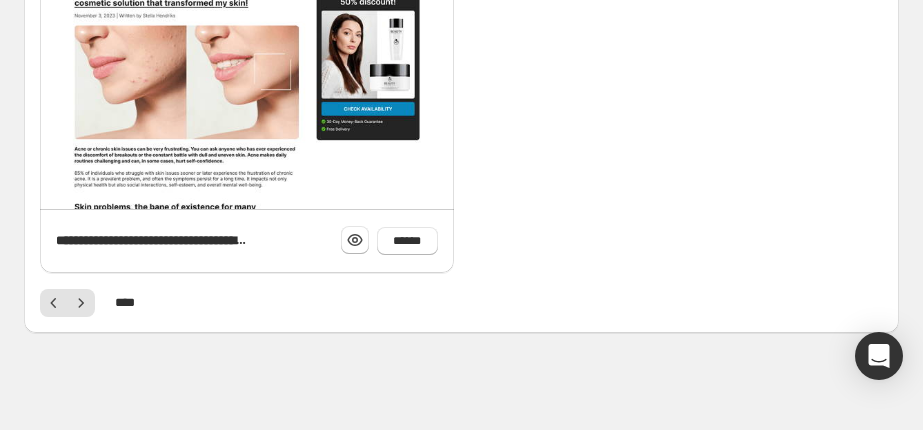 scroll, scrollTop: 1687, scrollLeft: 0, axis: vertical 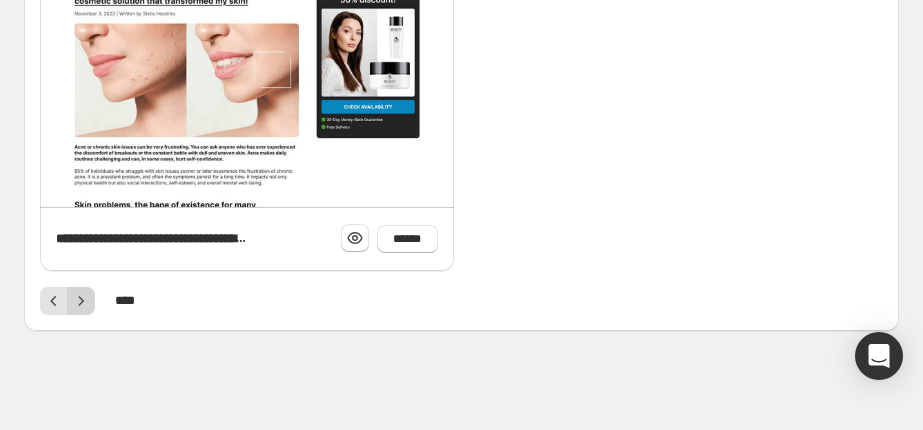 click 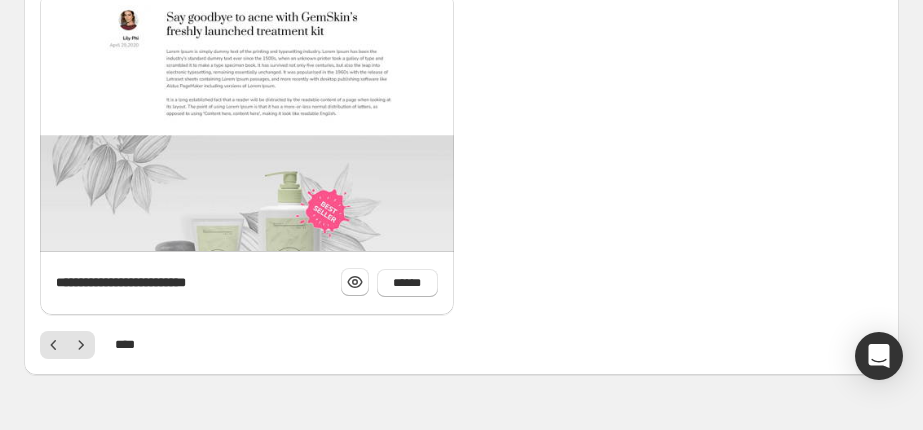 scroll, scrollTop: 1687, scrollLeft: 0, axis: vertical 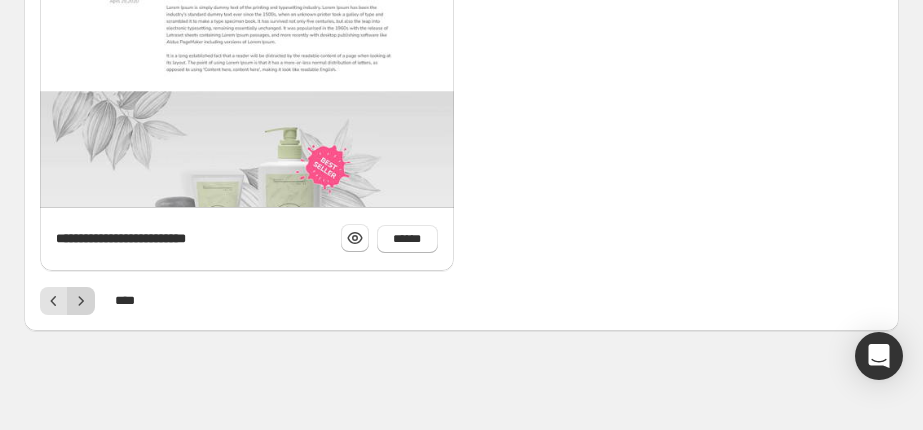 click 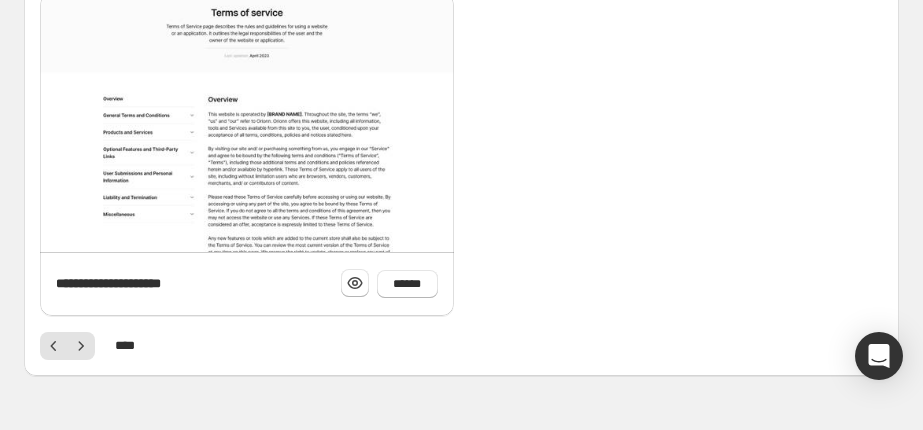 scroll, scrollTop: 1687, scrollLeft: 0, axis: vertical 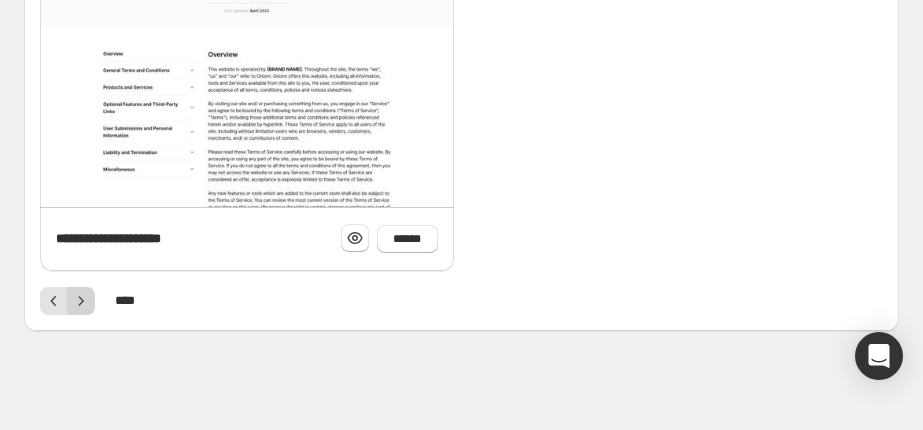 click 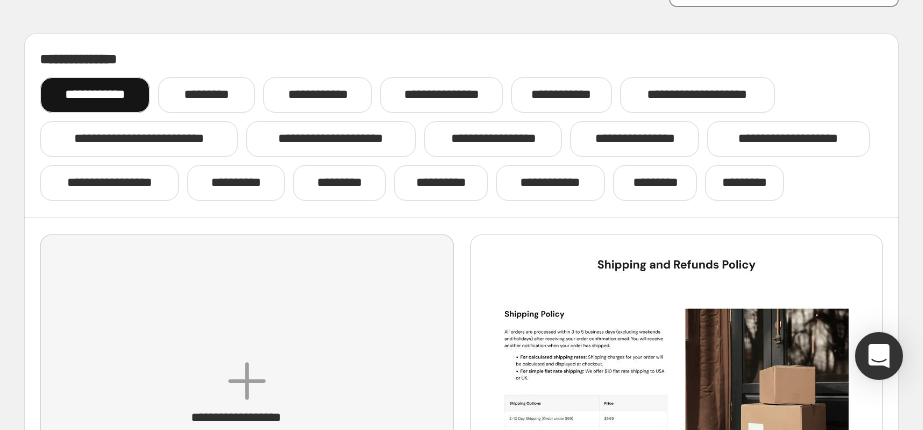 scroll, scrollTop: 0, scrollLeft: 0, axis: both 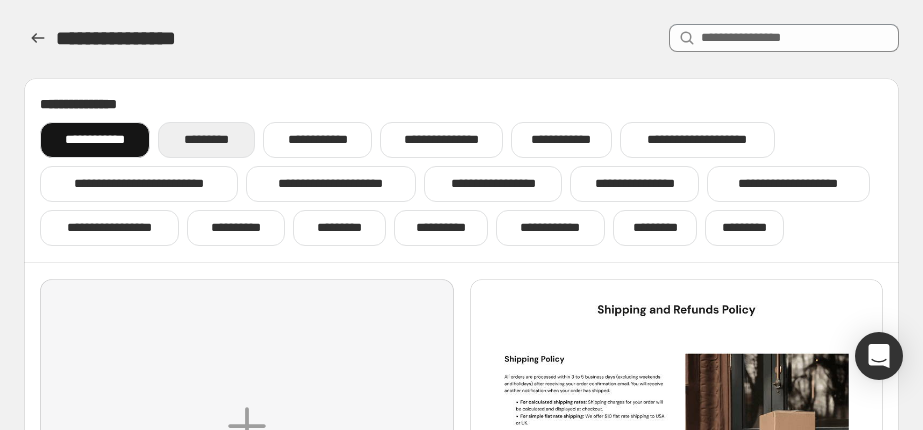 click on "*********" at bounding box center [206, 140] 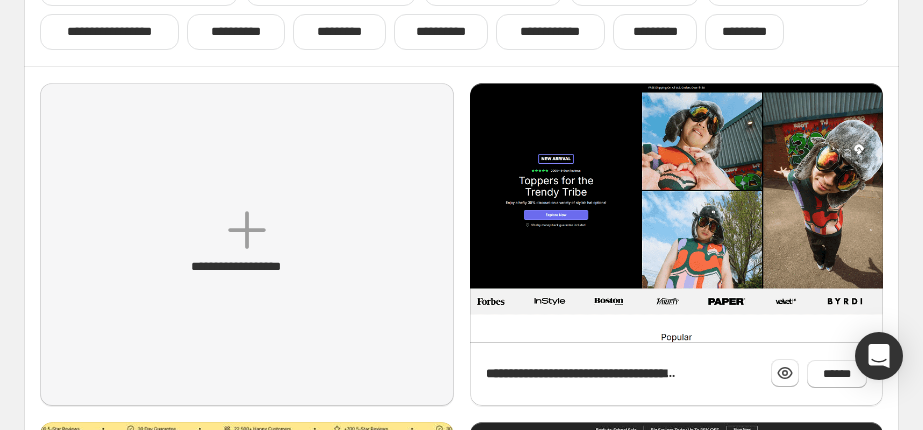 scroll, scrollTop: 200, scrollLeft: 0, axis: vertical 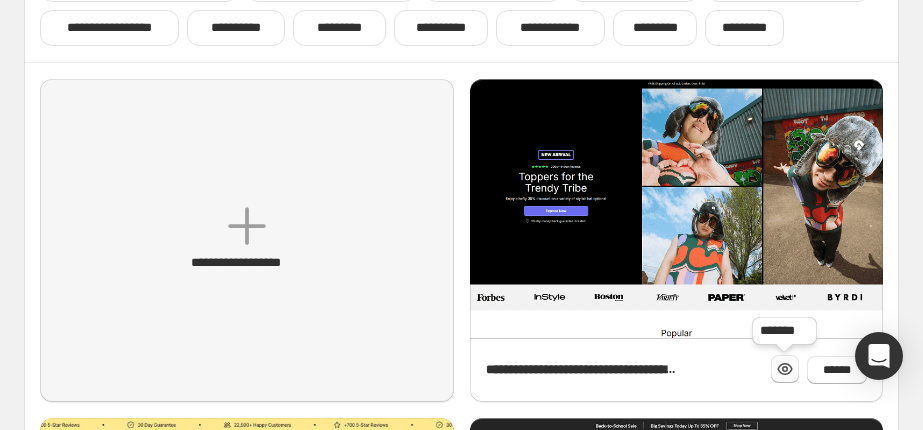 click 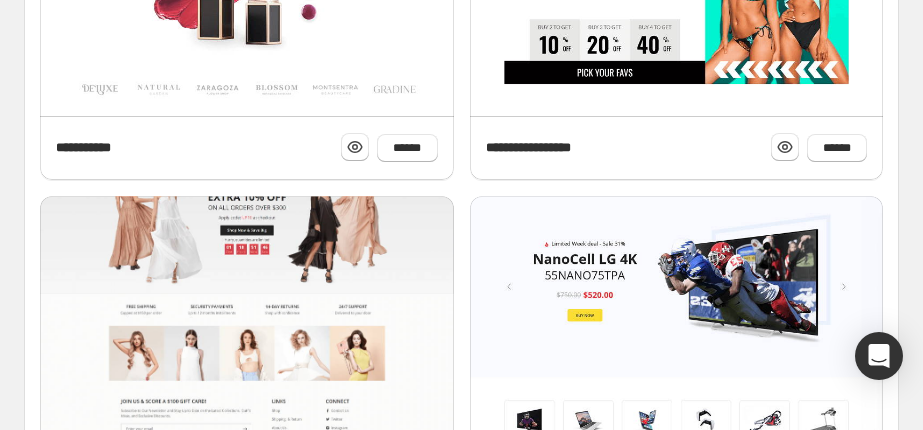 scroll, scrollTop: 1300, scrollLeft: 0, axis: vertical 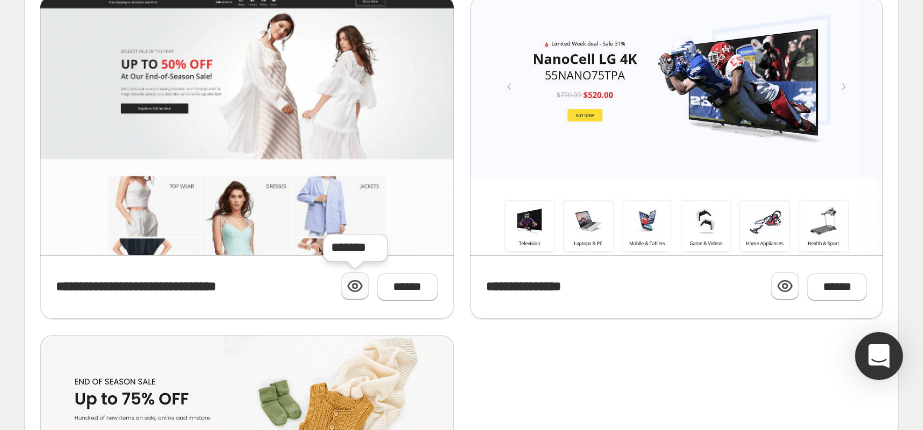 click 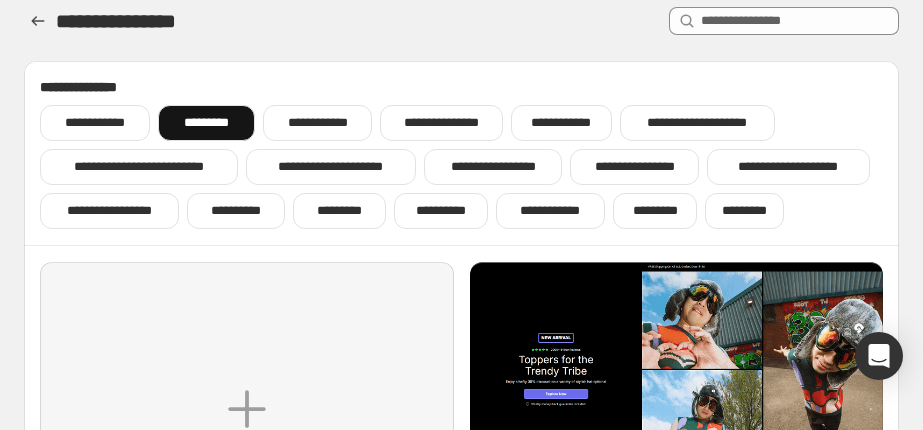scroll, scrollTop: 0, scrollLeft: 0, axis: both 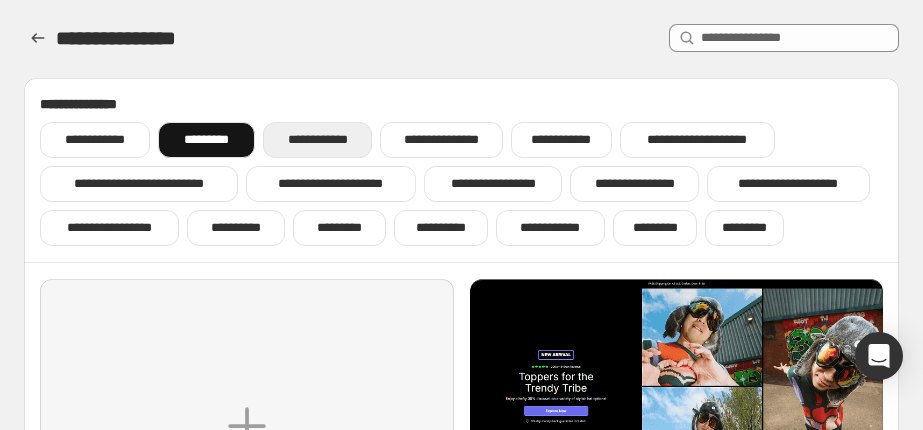click on "**********" at bounding box center (317, 140) 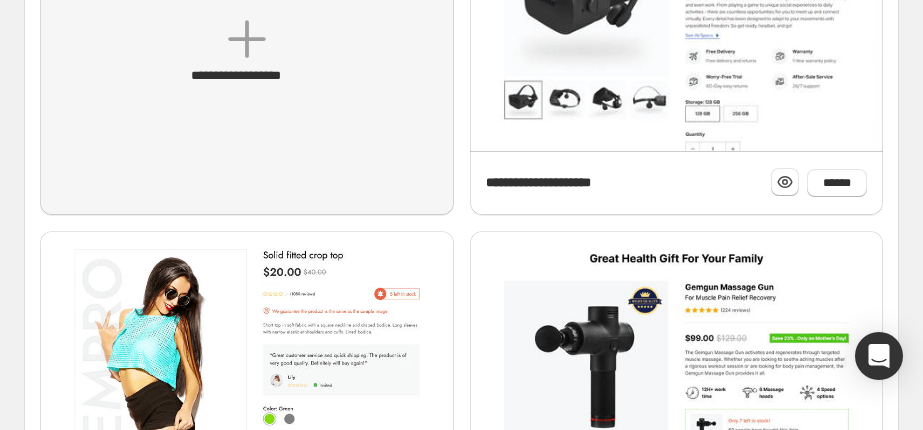 scroll, scrollTop: 0, scrollLeft: 0, axis: both 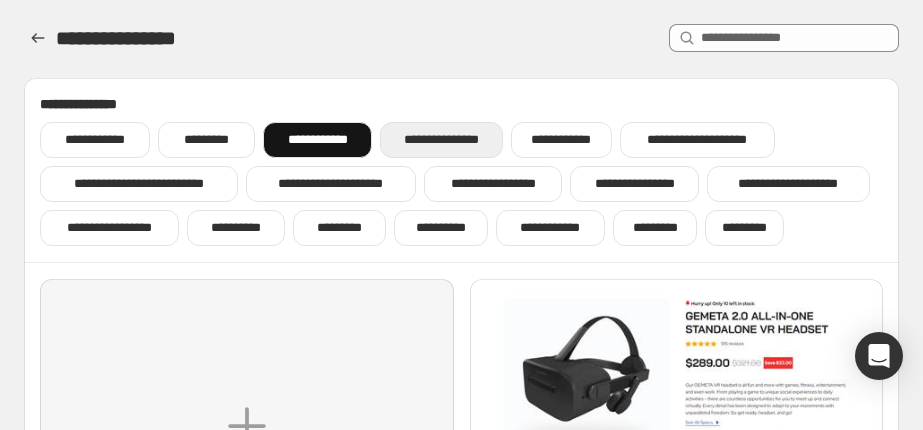 click on "**********" at bounding box center (441, 140) 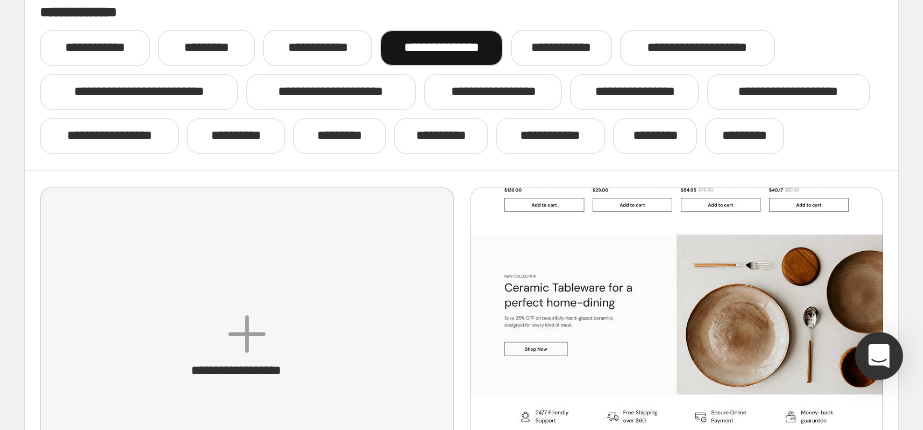 scroll, scrollTop: 70, scrollLeft: 0, axis: vertical 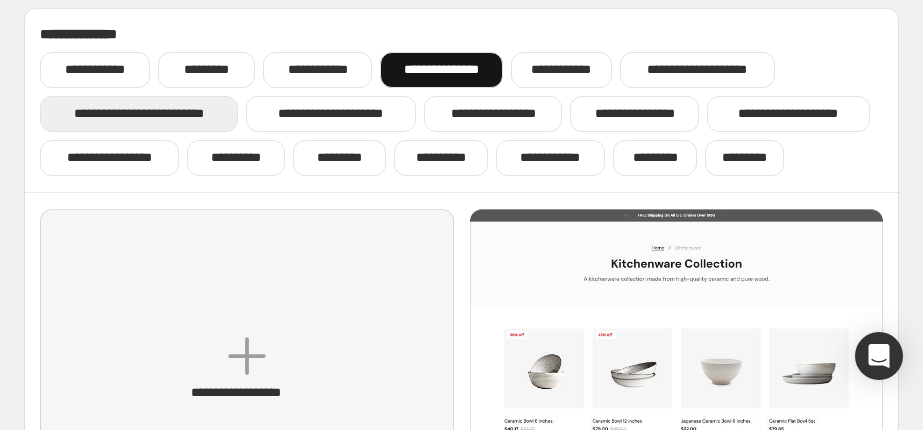 click on "**********" at bounding box center (139, 114) 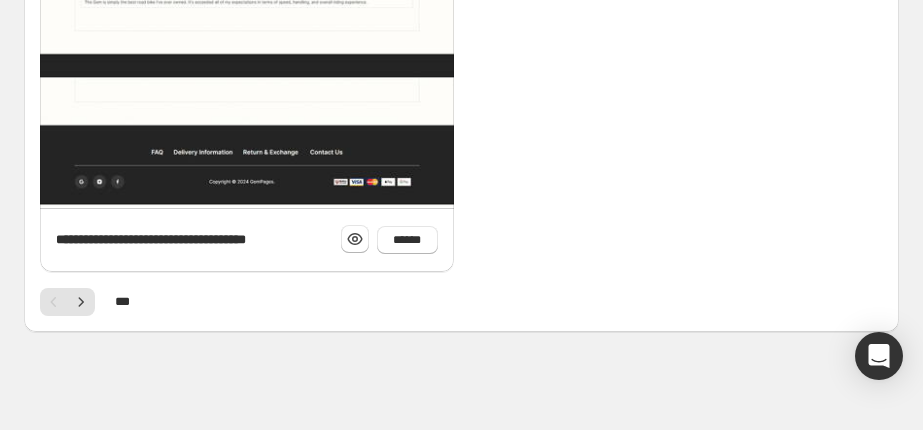 scroll, scrollTop: 1687, scrollLeft: 0, axis: vertical 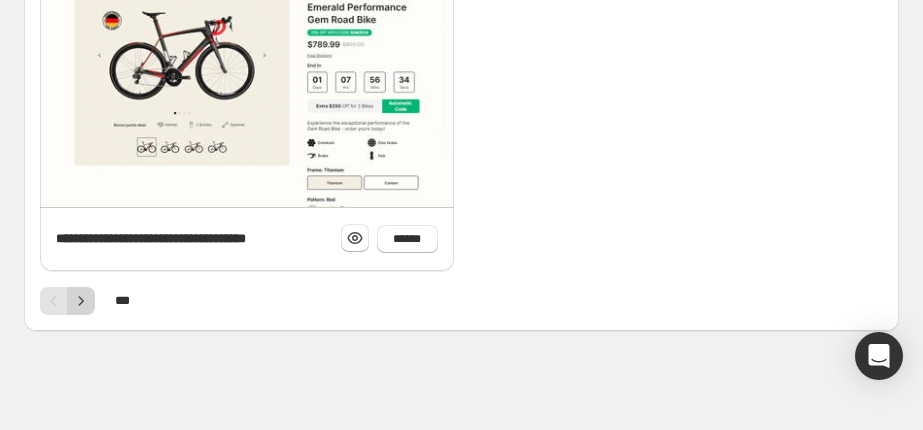 click 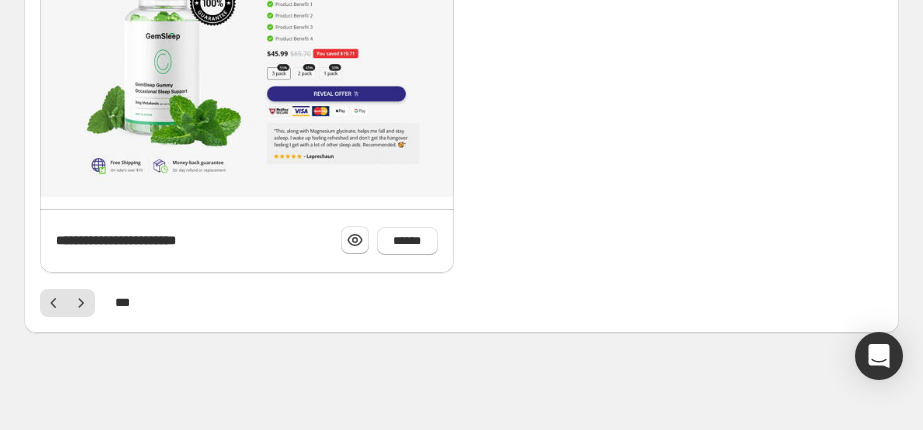 scroll, scrollTop: 1687, scrollLeft: 0, axis: vertical 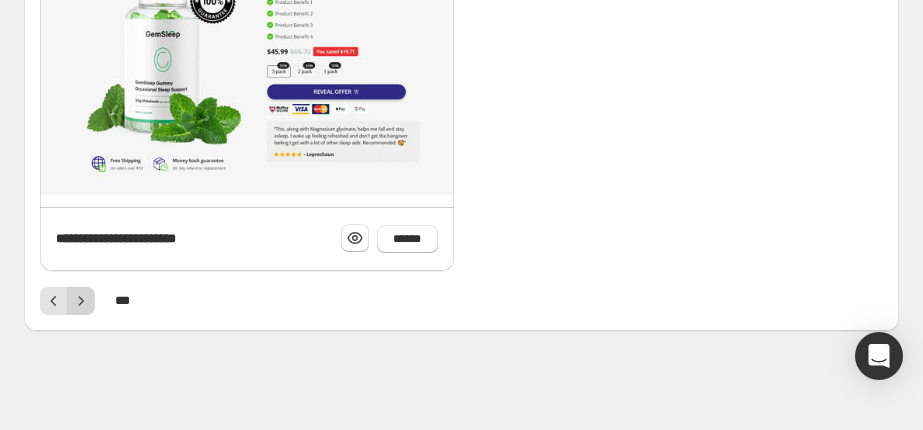 click 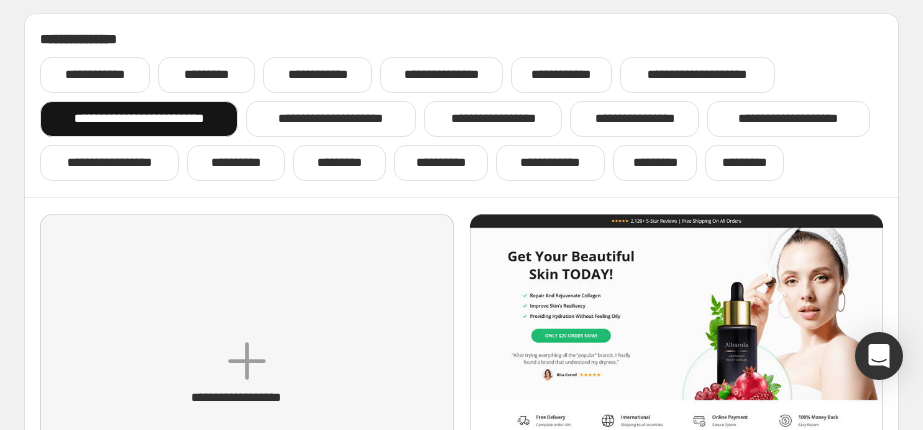 scroll, scrollTop: 0, scrollLeft: 0, axis: both 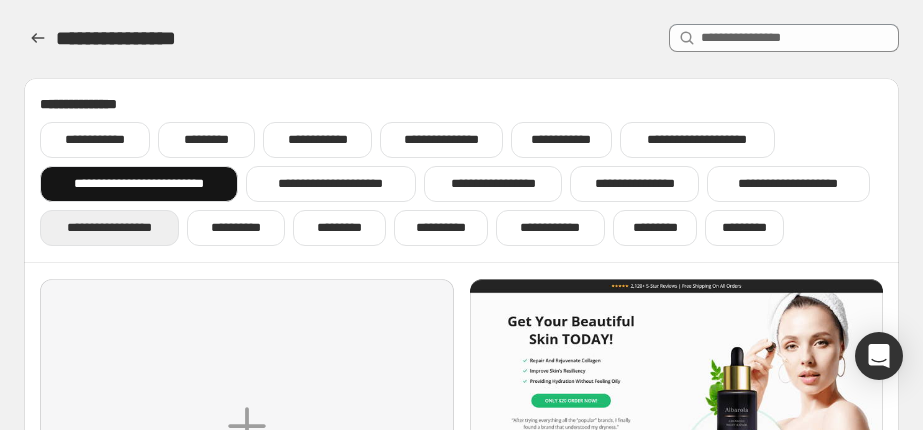 click on "**********" at bounding box center (109, 228) 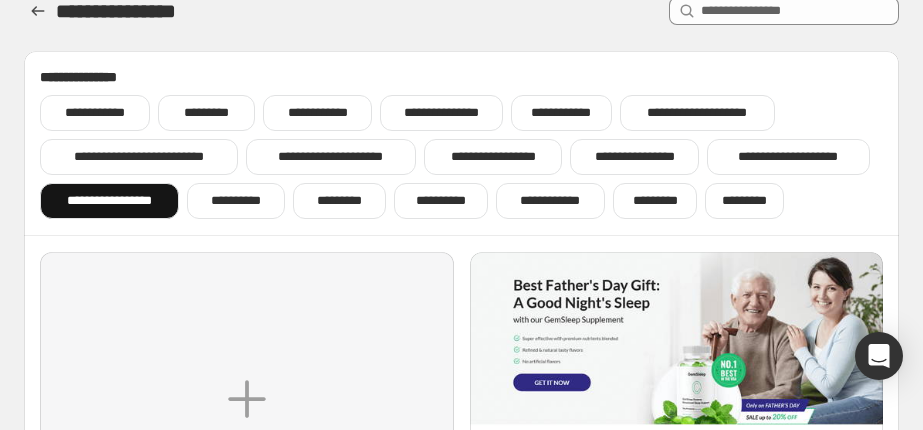 scroll, scrollTop: 0, scrollLeft: 0, axis: both 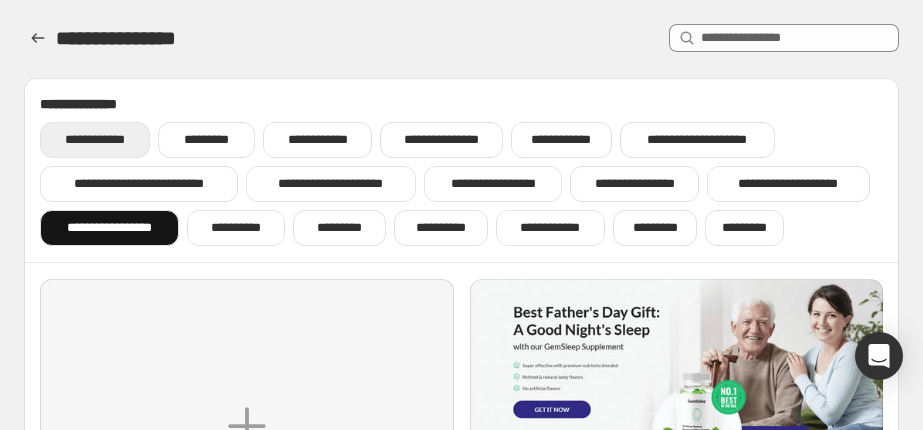 click on "**********" at bounding box center [95, 140] 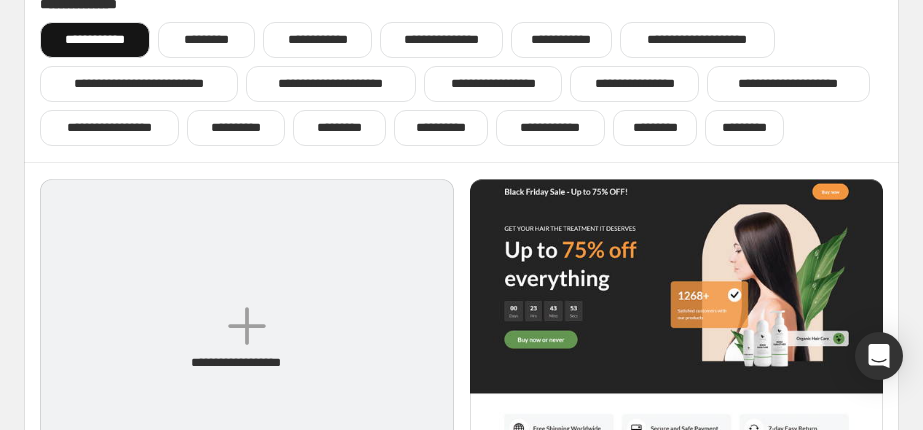scroll, scrollTop: 100, scrollLeft: 0, axis: vertical 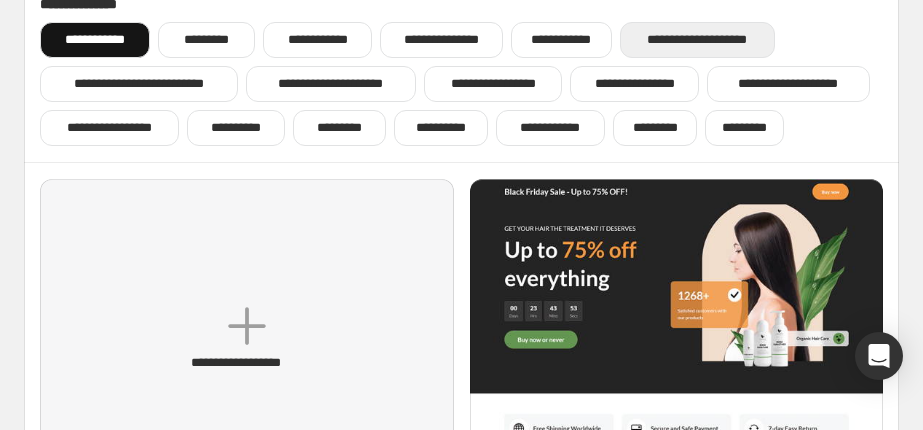 click on "**********" at bounding box center [698, 40] 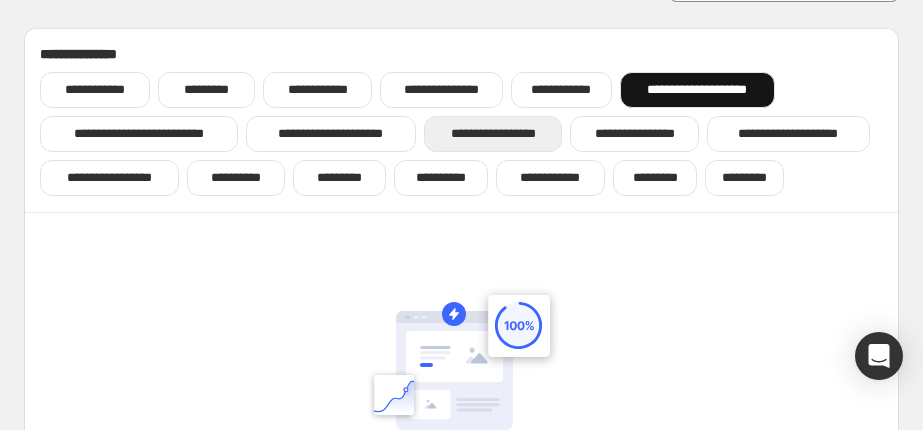 scroll, scrollTop: 0, scrollLeft: 0, axis: both 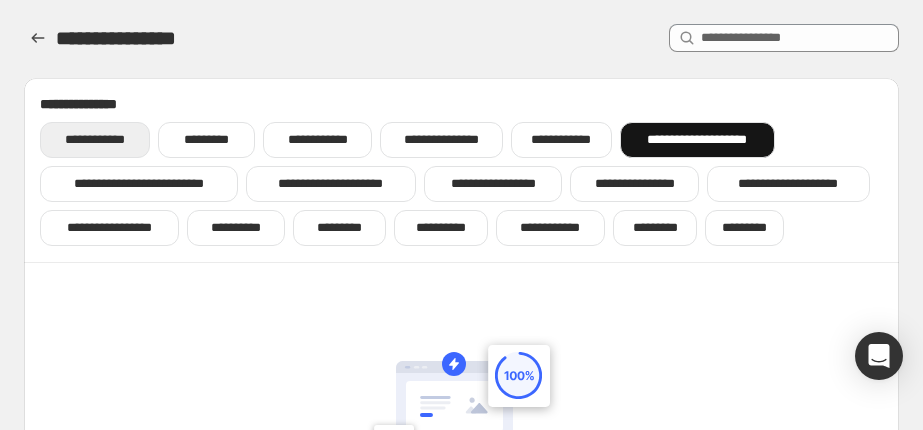 click on "**********" at bounding box center (95, 140) 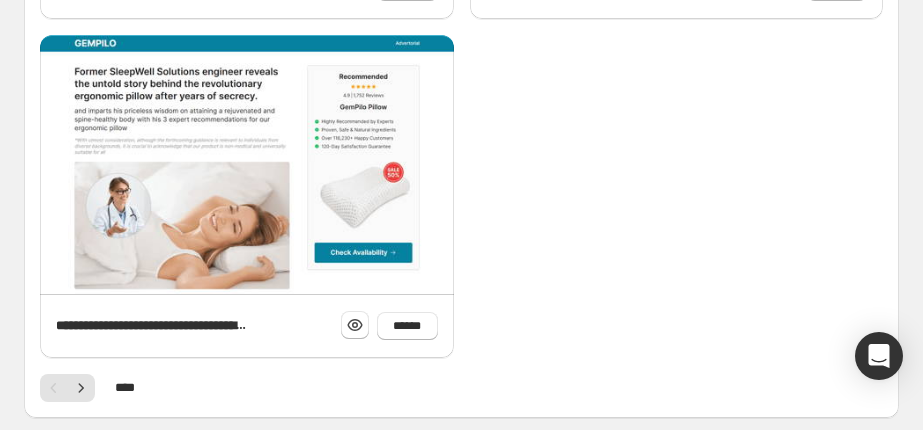 scroll, scrollTop: 1687, scrollLeft: 0, axis: vertical 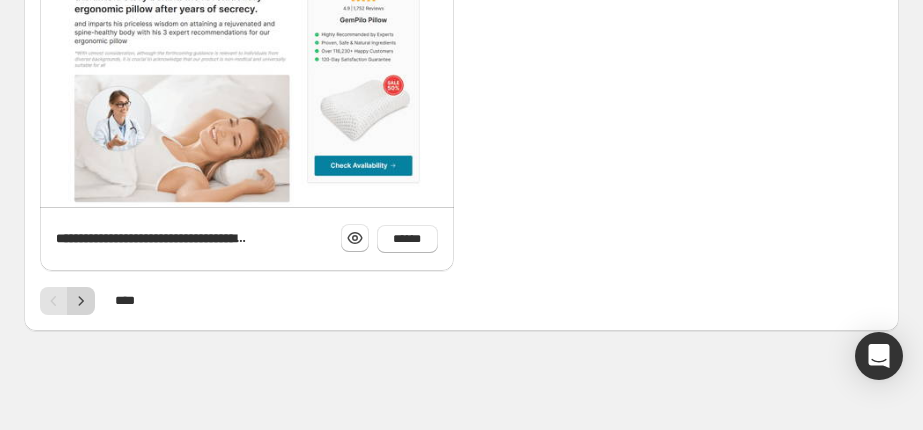 click 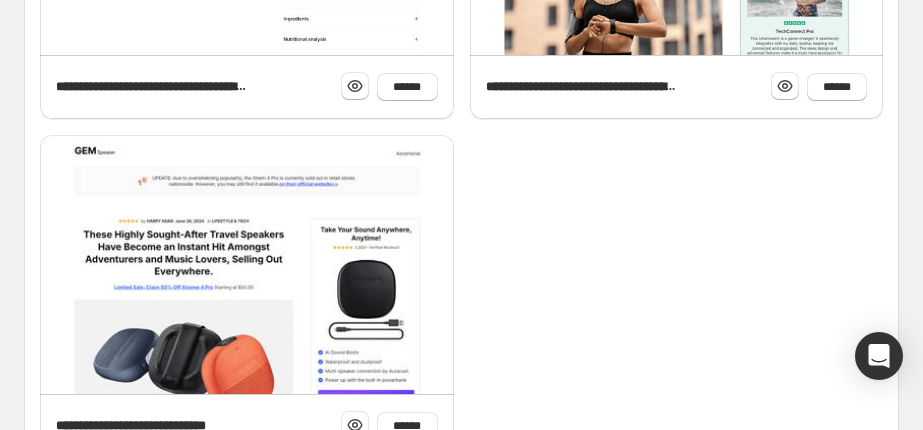 scroll, scrollTop: 1687, scrollLeft: 0, axis: vertical 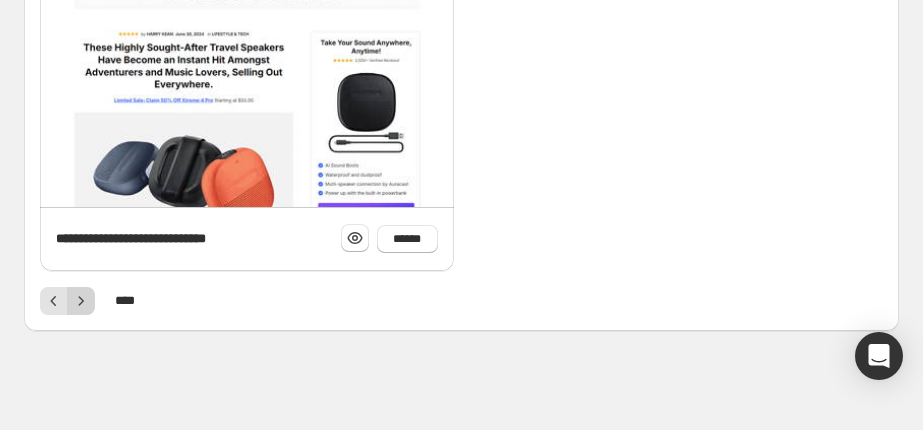 click 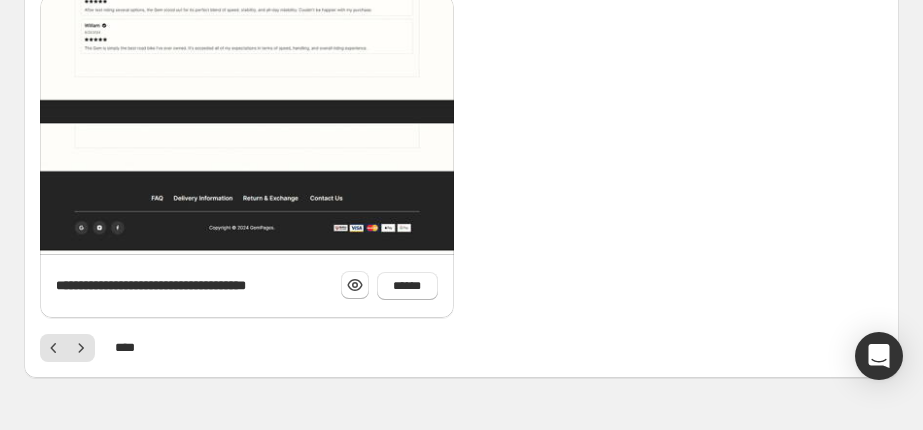 scroll, scrollTop: 1687, scrollLeft: 0, axis: vertical 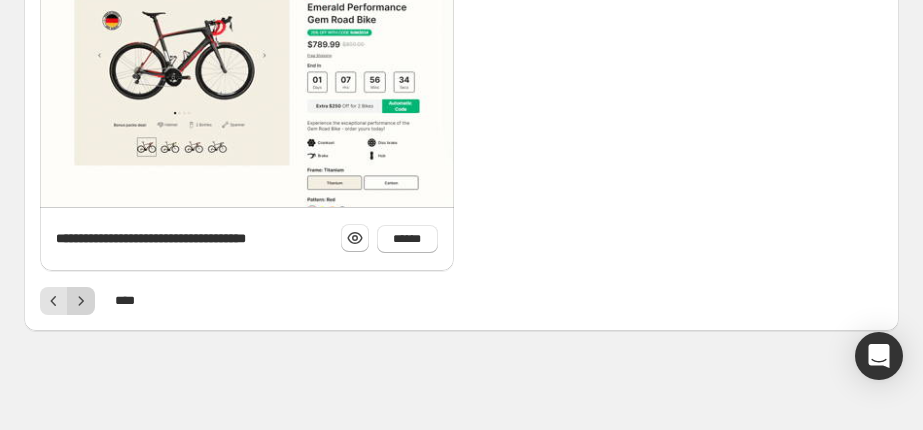 click 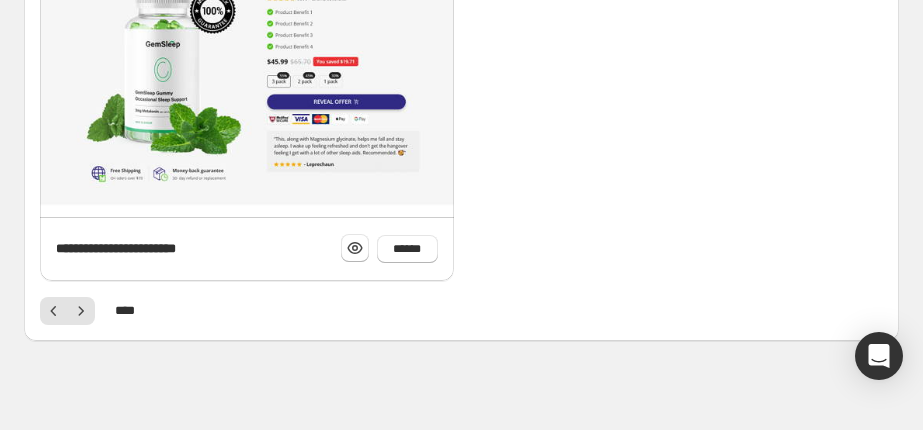 scroll, scrollTop: 1687, scrollLeft: 0, axis: vertical 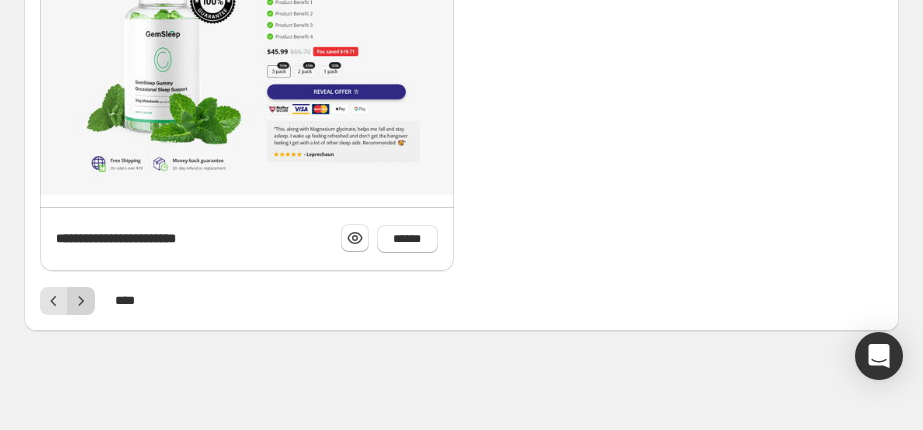 click 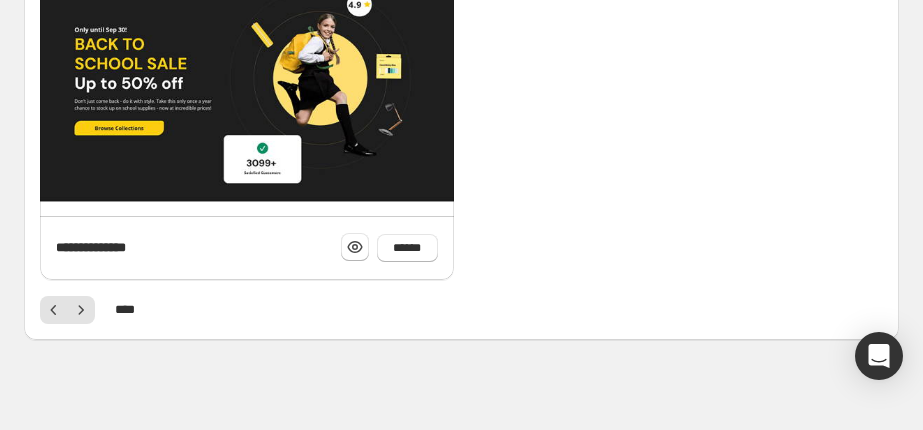 scroll, scrollTop: 1687, scrollLeft: 0, axis: vertical 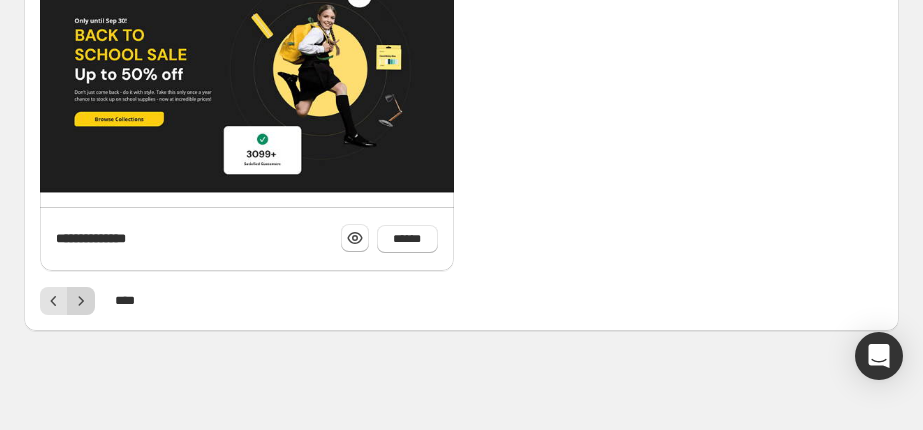 click 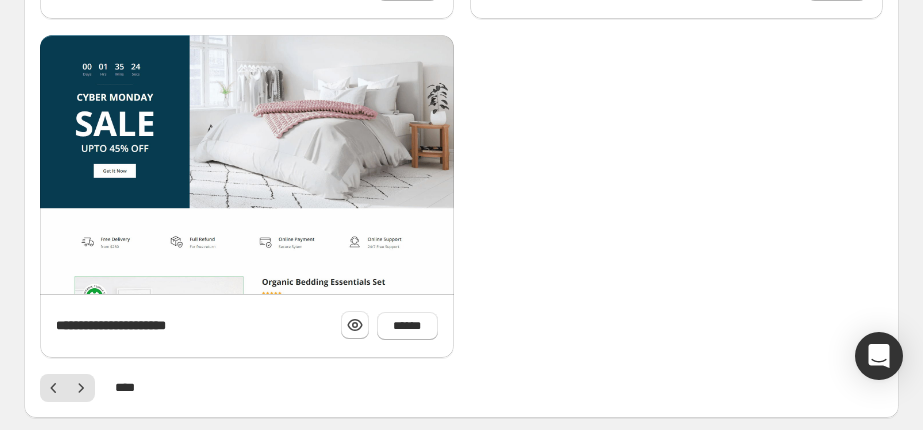 scroll, scrollTop: 1687, scrollLeft: 0, axis: vertical 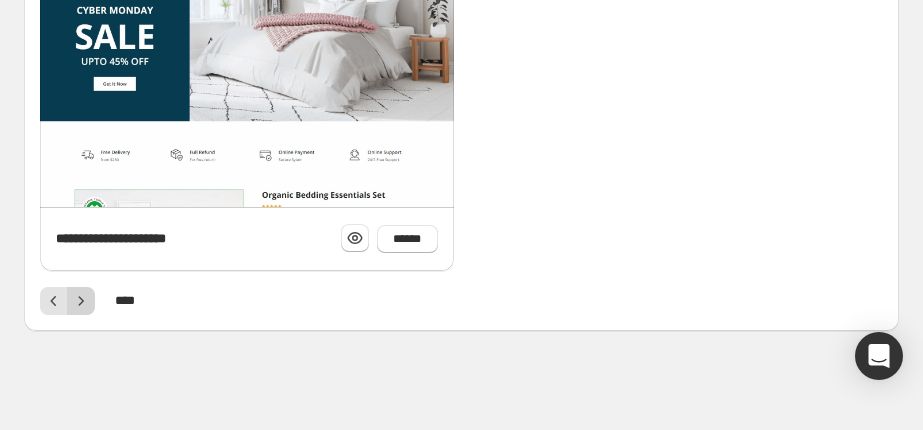 click 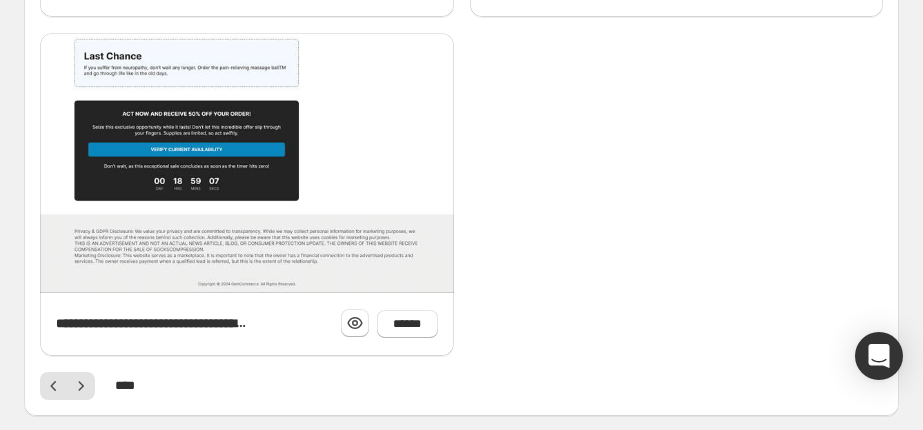 scroll, scrollTop: 1687, scrollLeft: 0, axis: vertical 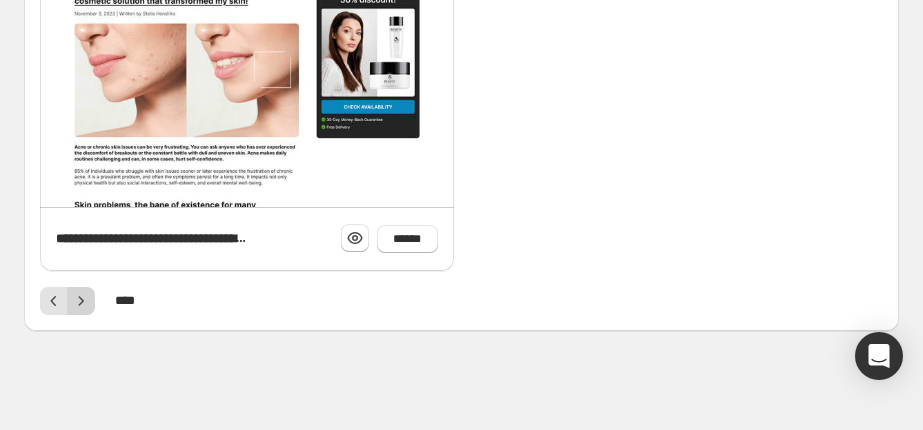 click 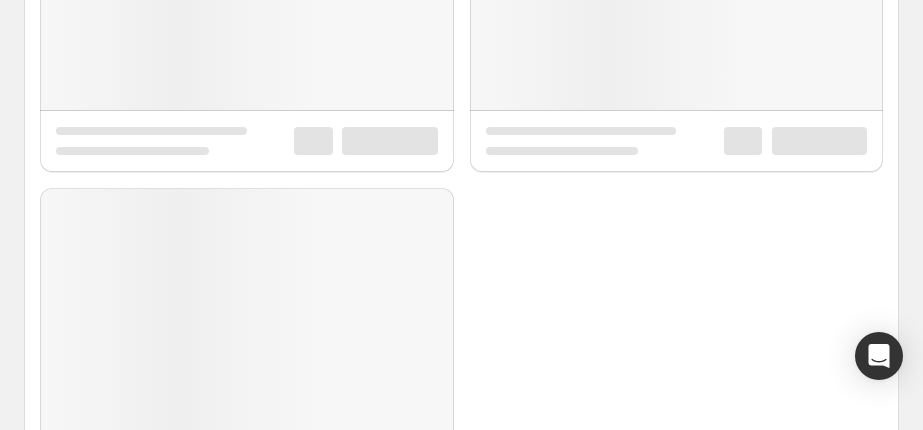 scroll, scrollTop: 449, scrollLeft: 0, axis: vertical 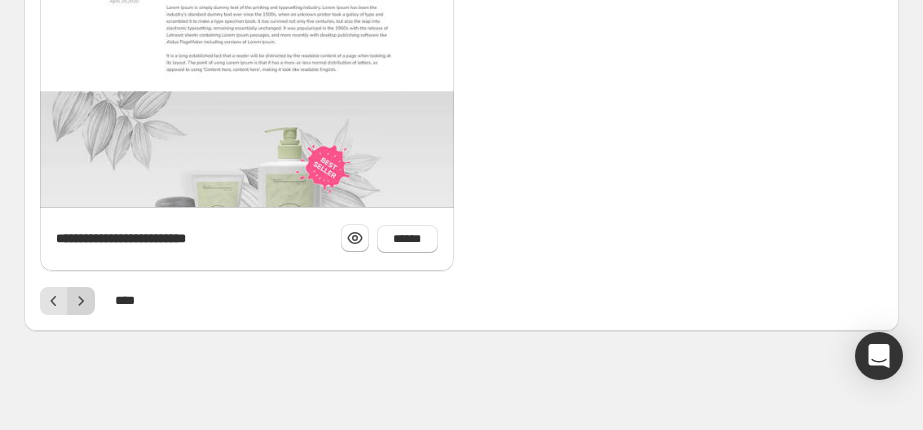click 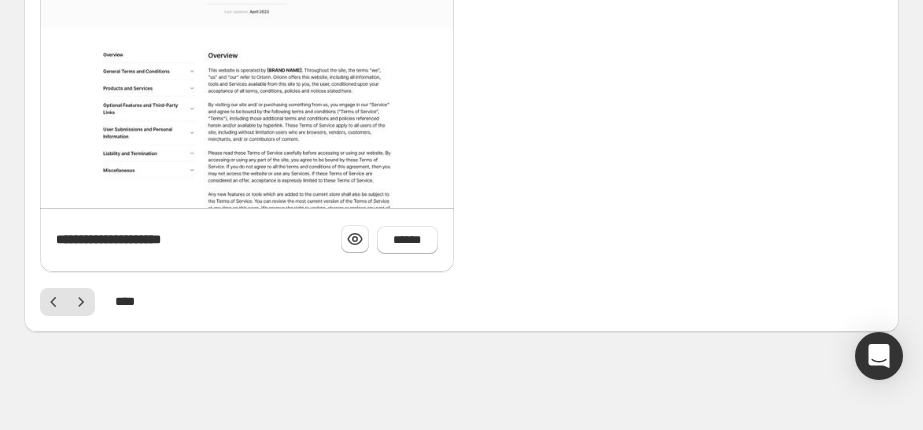 scroll, scrollTop: 1687, scrollLeft: 0, axis: vertical 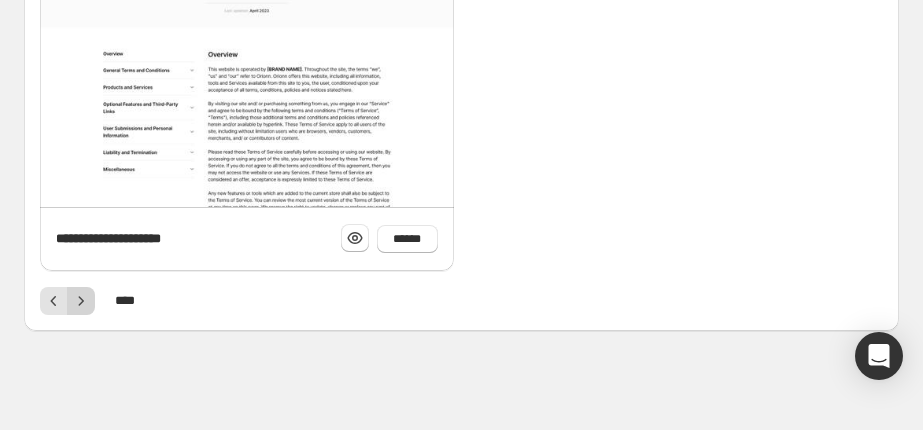 click 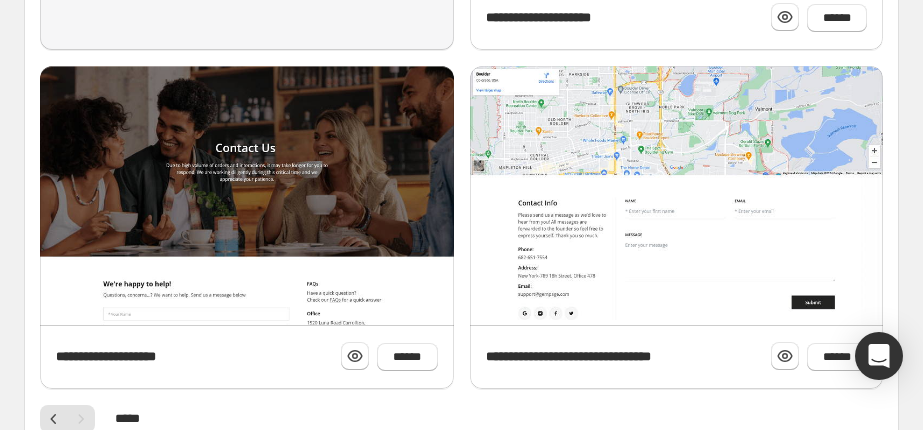 scroll, scrollTop: 670, scrollLeft: 0, axis: vertical 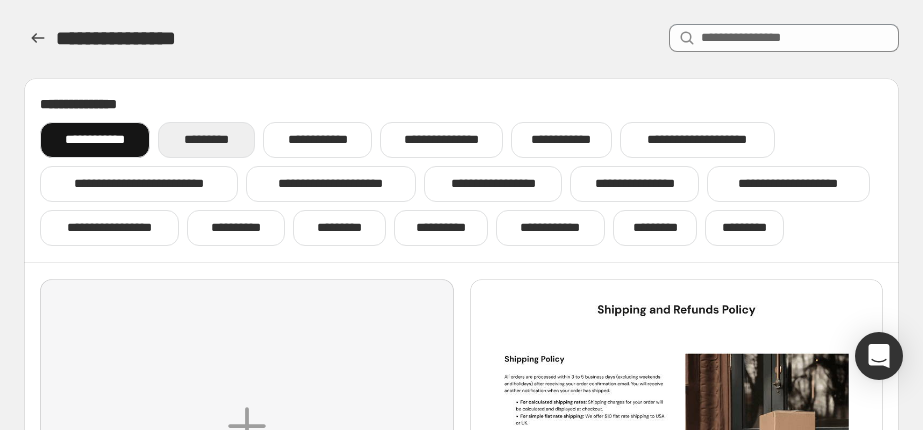 click on "*********" at bounding box center (206, 140) 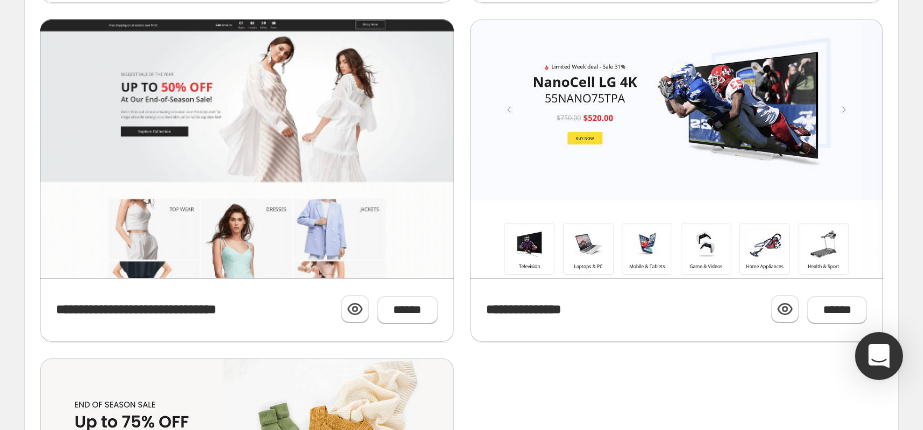 scroll, scrollTop: 1300, scrollLeft: 0, axis: vertical 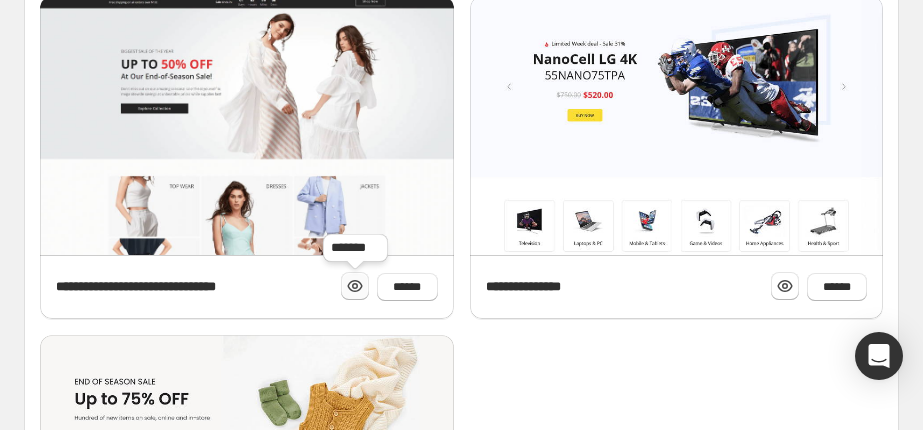 click 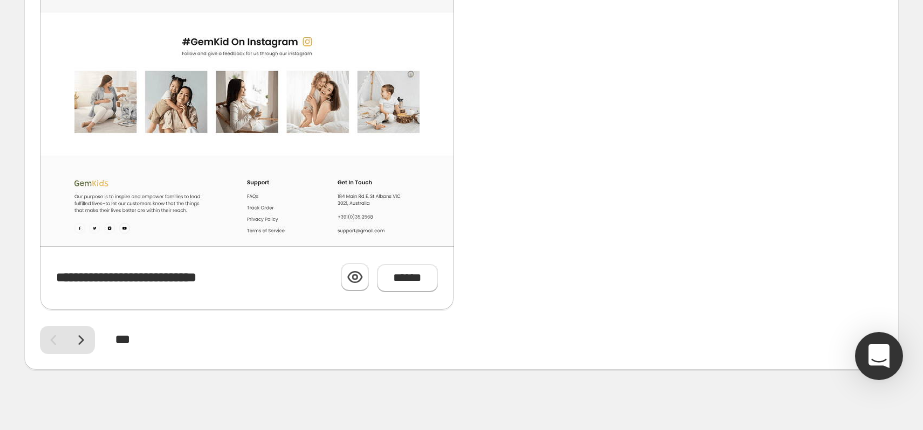 scroll, scrollTop: 1687, scrollLeft: 0, axis: vertical 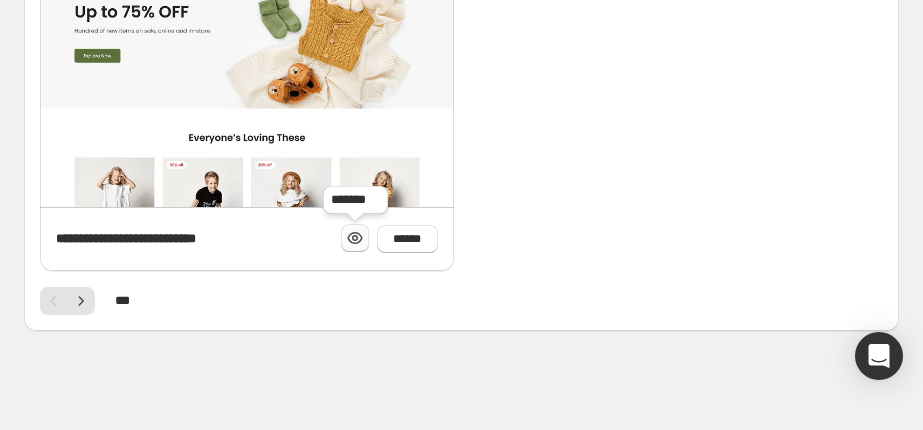 click 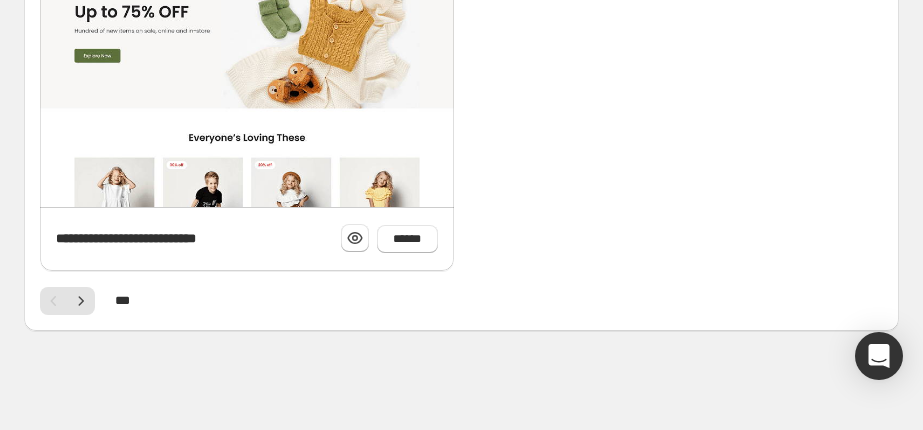 scroll, scrollTop: 1687, scrollLeft: 0, axis: vertical 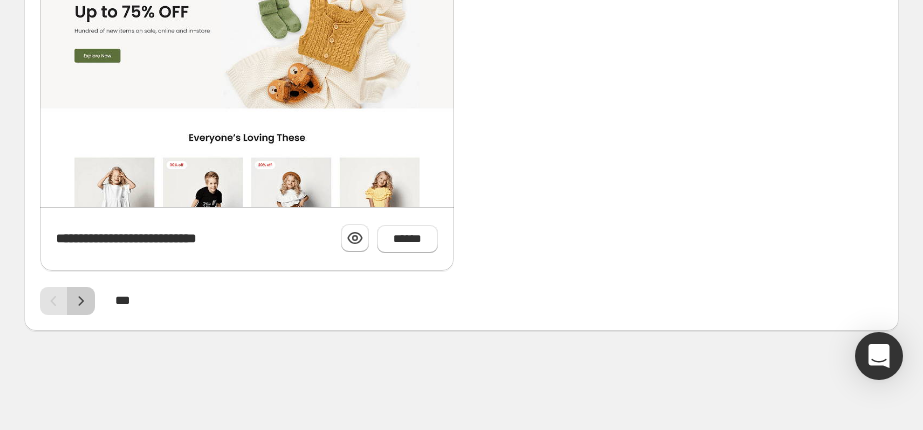 click 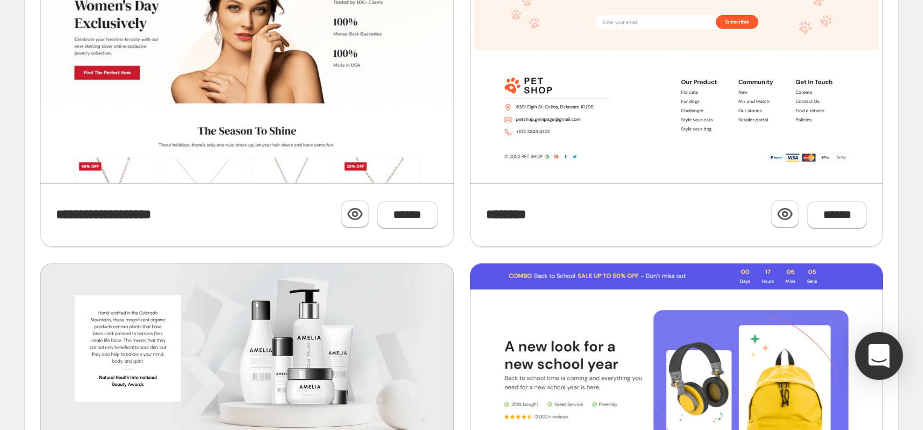 scroll, scrollTop: 700, scrollLeft: 0, axis: vertical 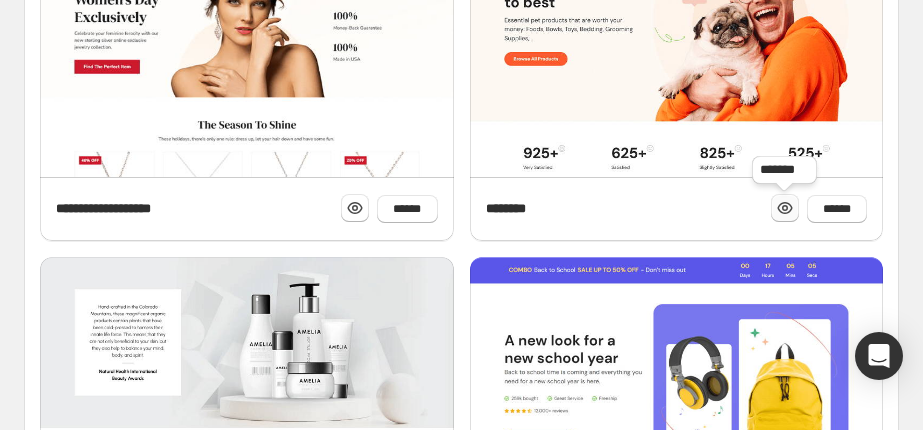 click 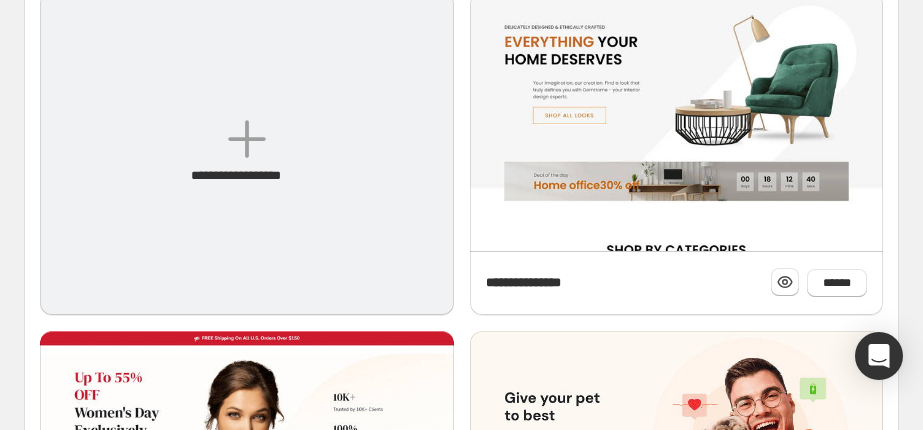 scroll, scrollTop: 0, scrollLeft: 0, axis: both 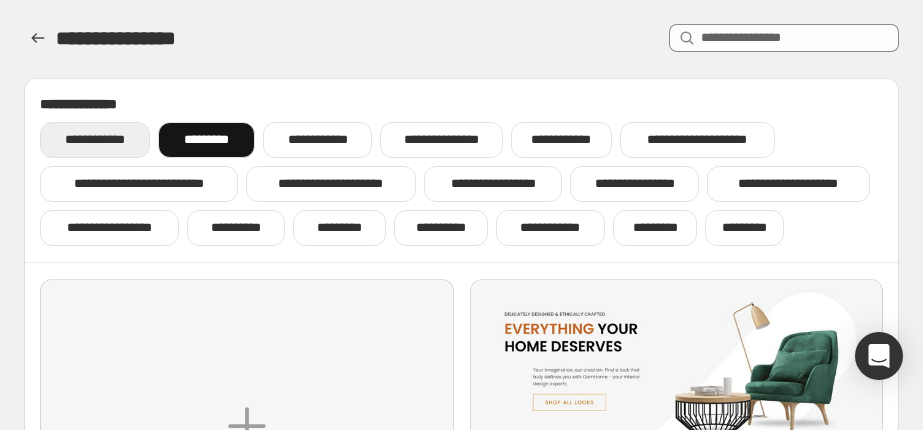 click on "**********" at bounding box center (95, 140) 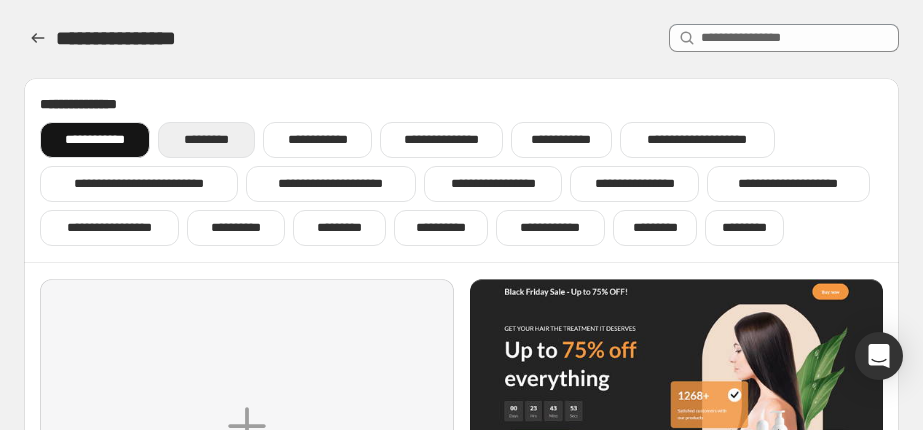 click on "*********" at bounding box center (206, 140) 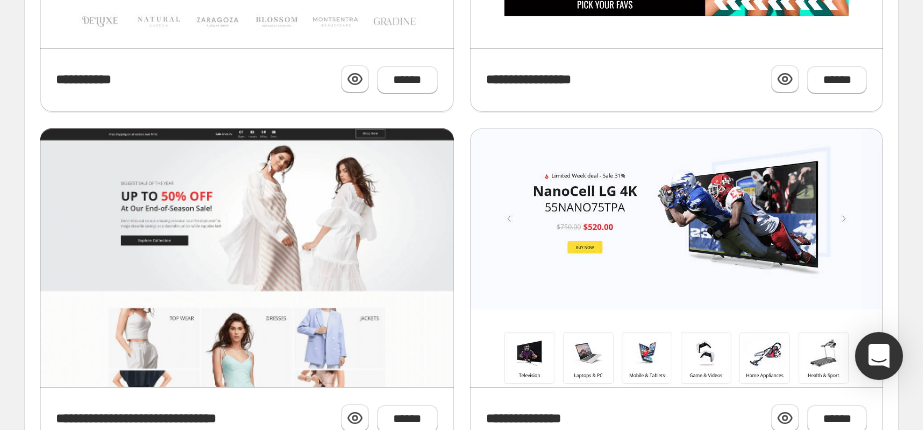 scroll, scrollTop: 1200, scrollLeft: 0, axis: vertical 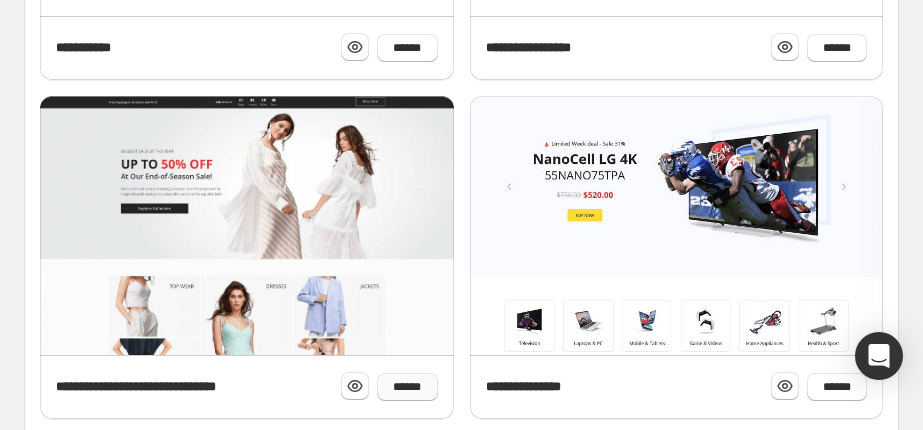 click on "******" at bounding box center [407, 387] 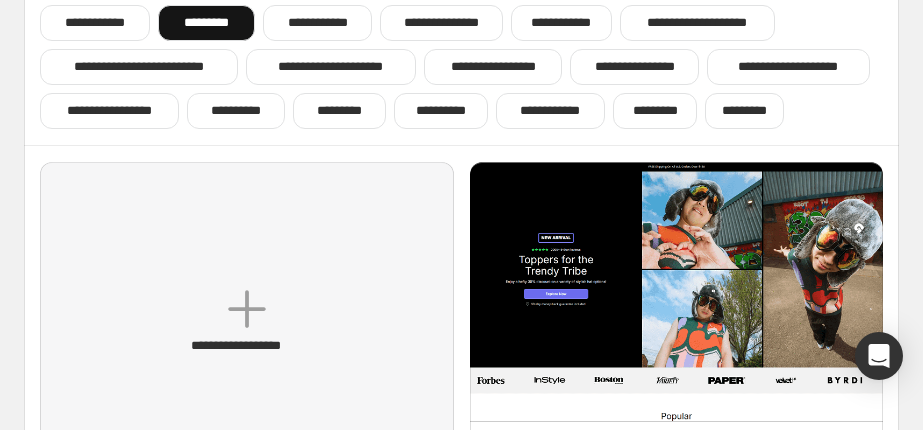 scroll, scrollTop: 0, scrollLeft: 0, axis: both 